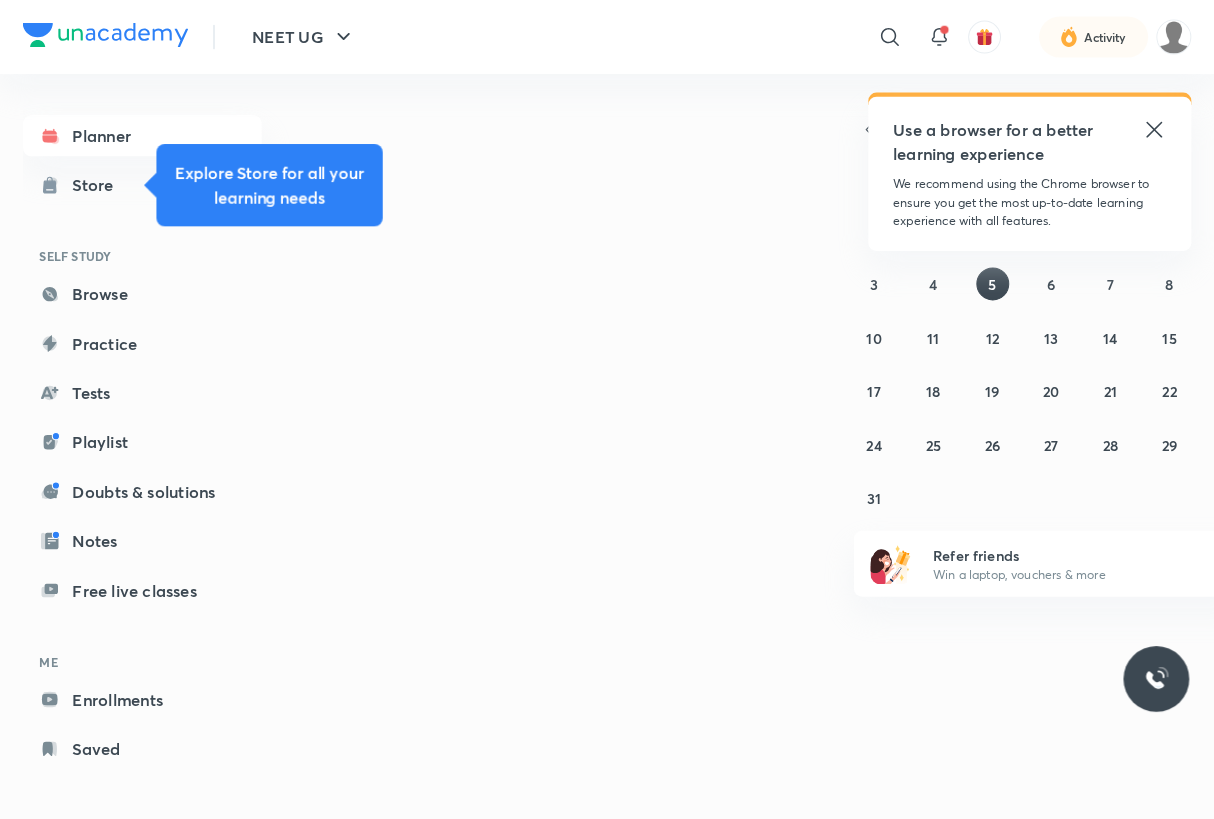 scroll, scrollTop: 0, scrollLeft: 0, axis: both 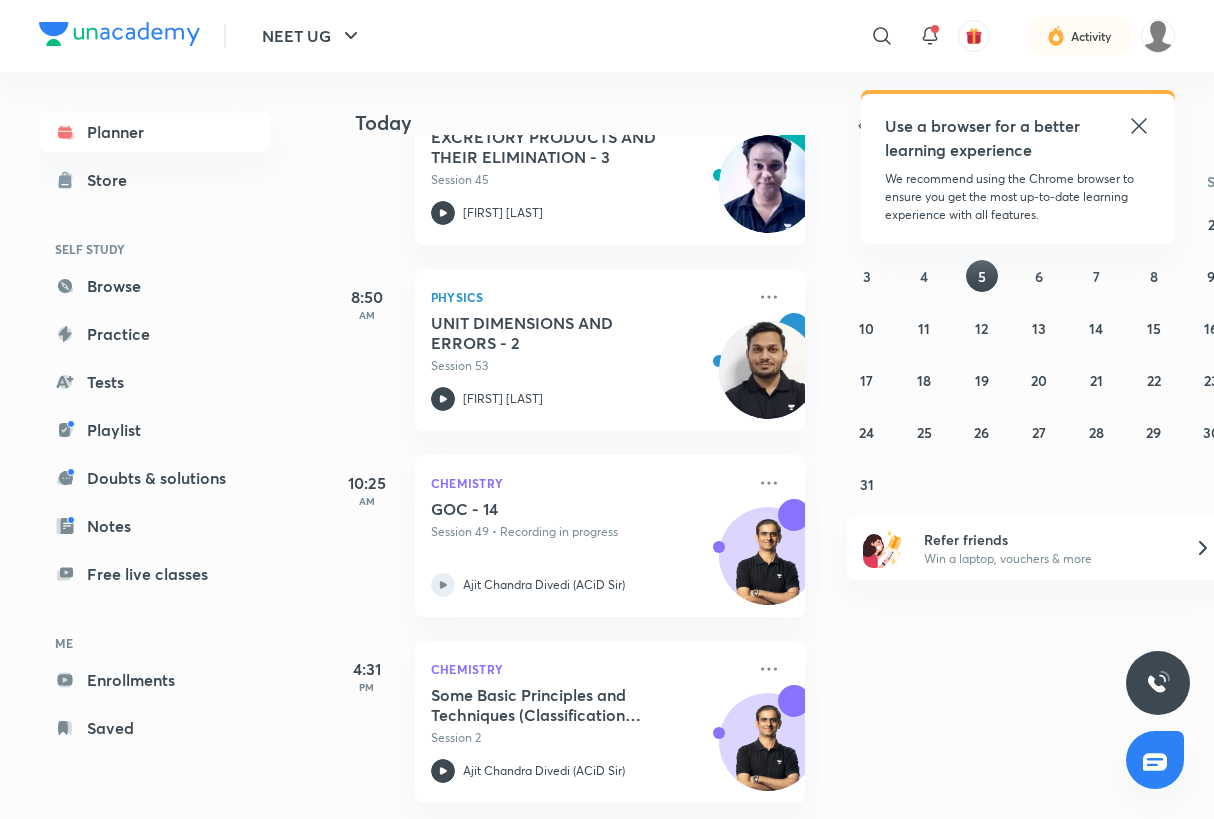 click 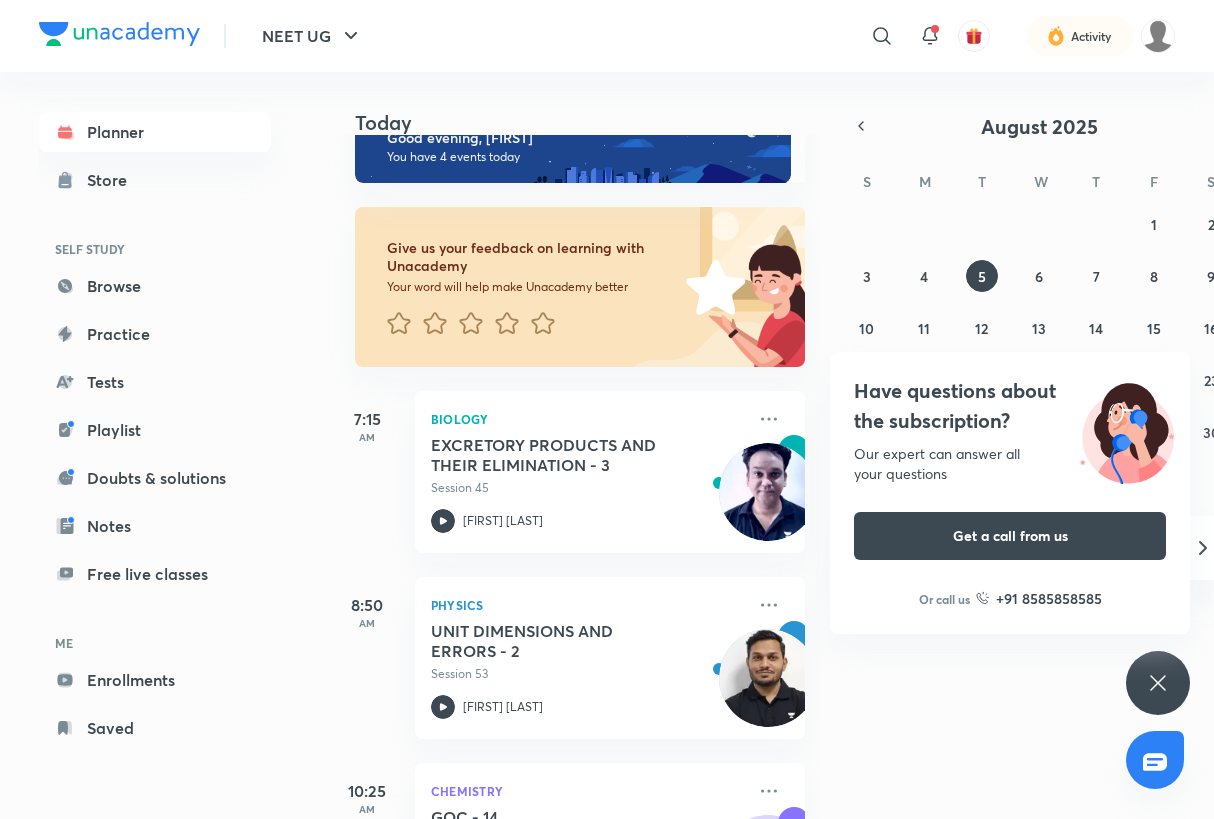 scroll, scrollTop: 0, scrollLeft: 0, axis: both 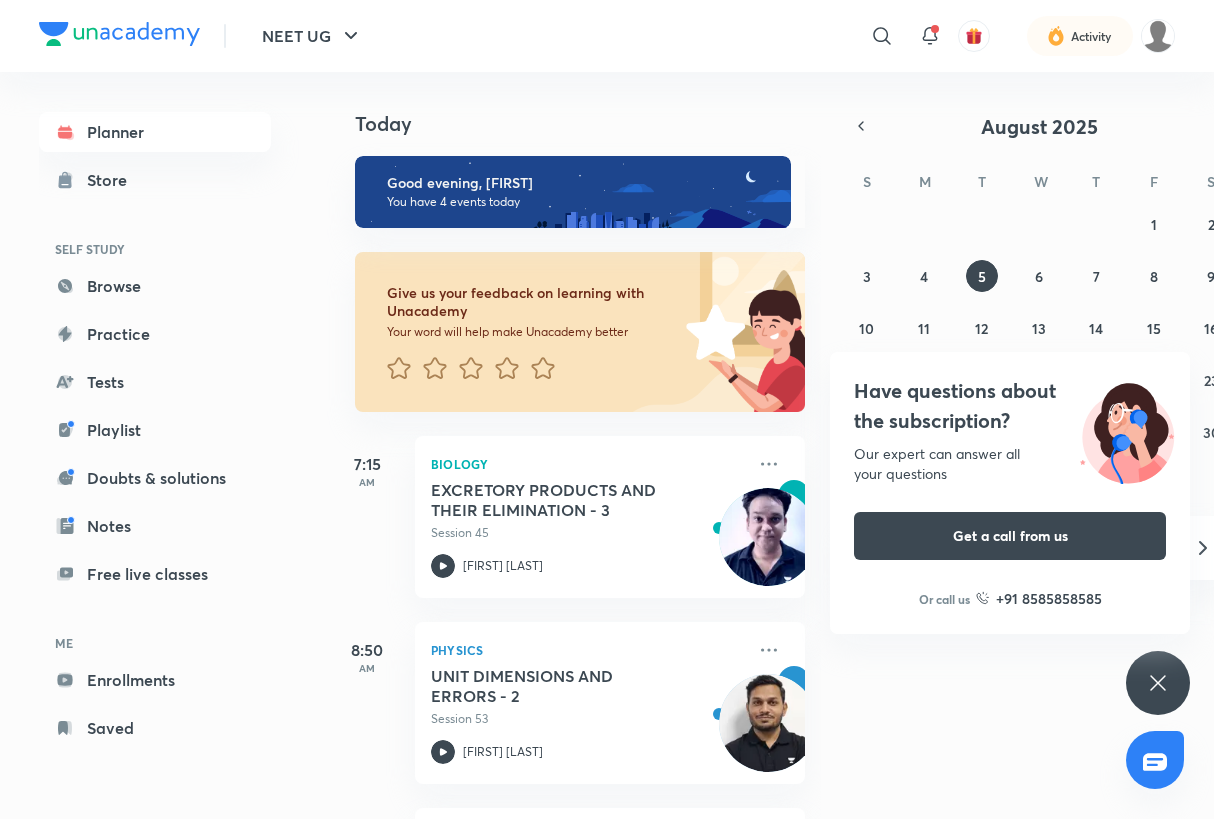 click 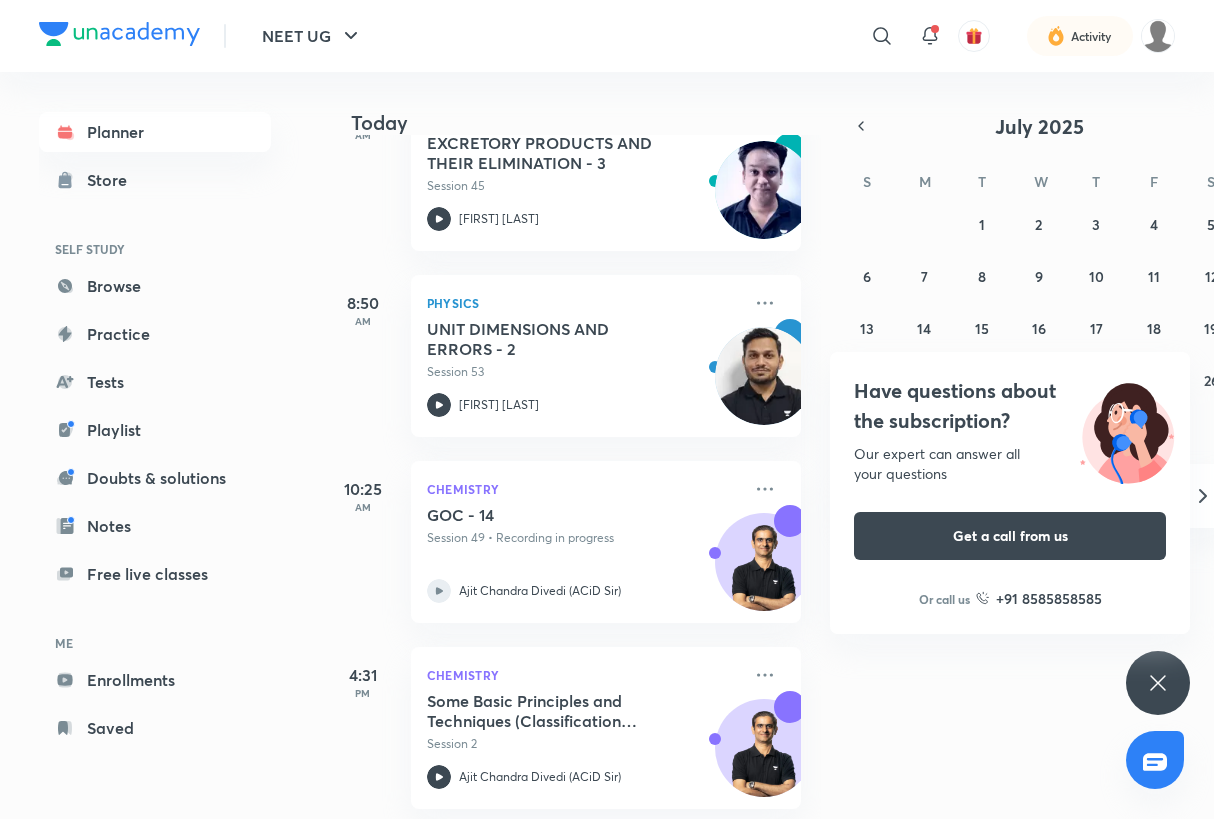 scroll, scrollTop: 353, scrollLeft: 4, axis: both 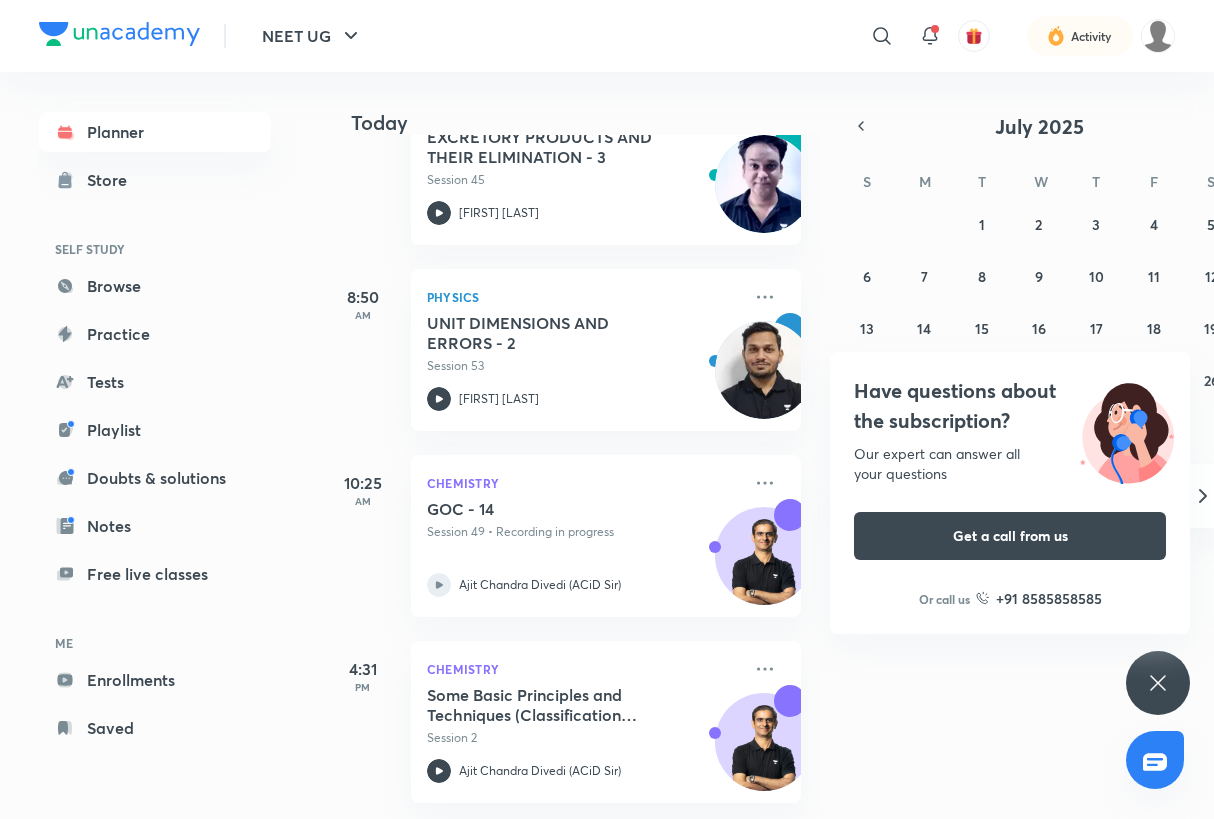 click 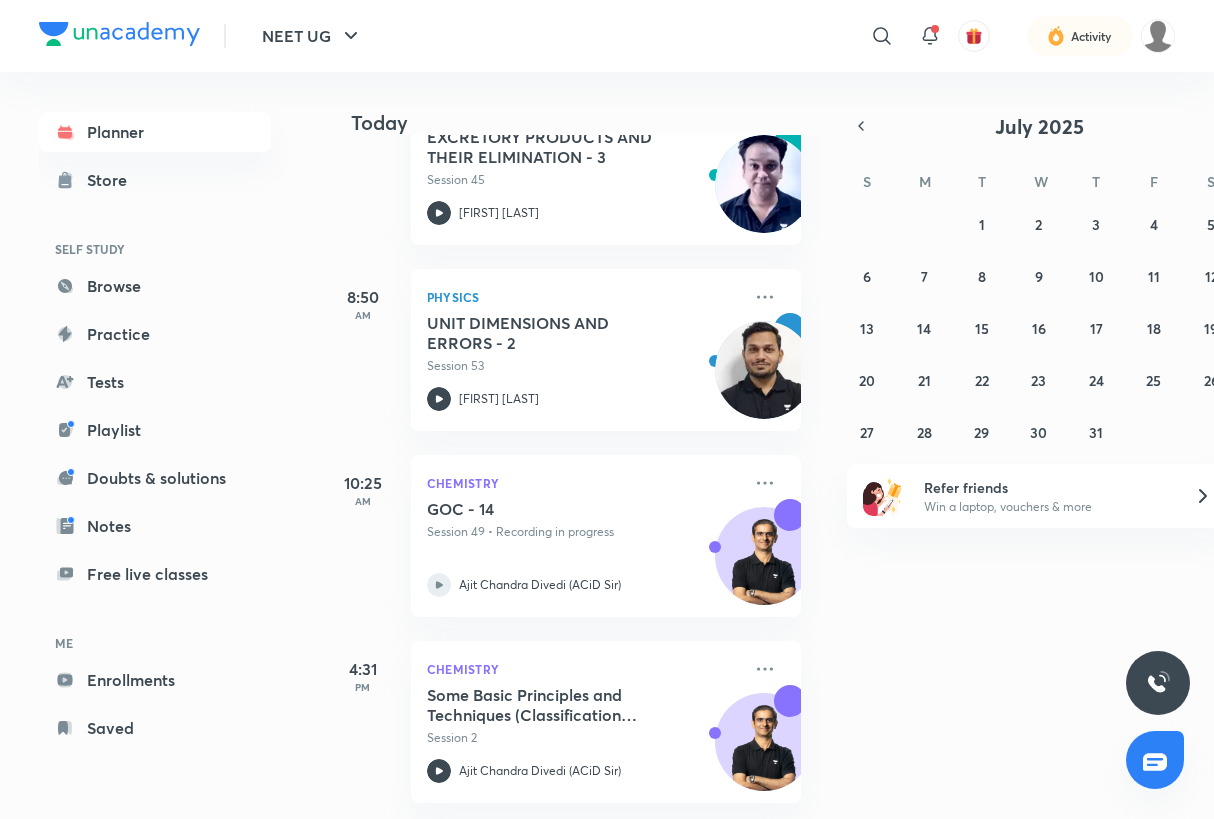 click on "Refer friends Win a laptop, vouchers & more" at bounding box center (1039, 496) 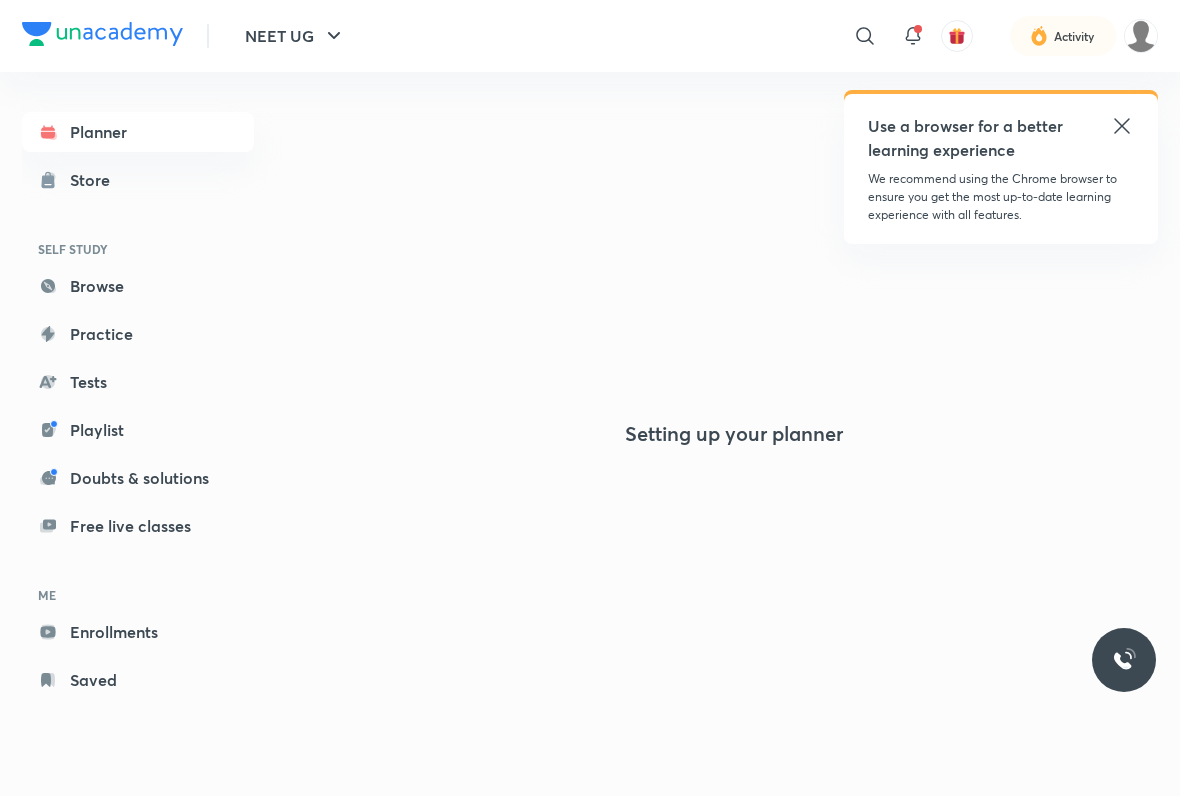 scroll, scrollTop: 0, scrollLeft: 0, axis: both 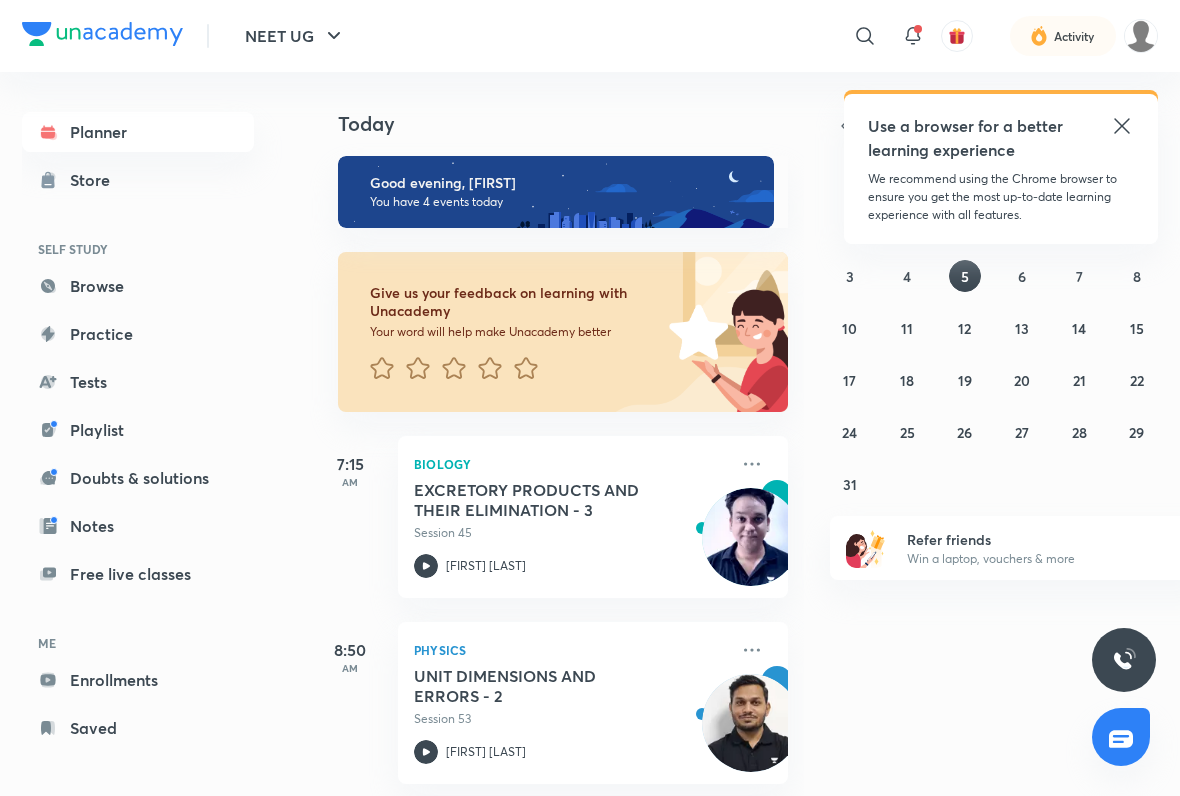 click on "Use a browser for a better learning experience We recommend using the Chrome browser to ensure you get the most up-to-date learning experience with all features." at bounding box center (1001, 169) 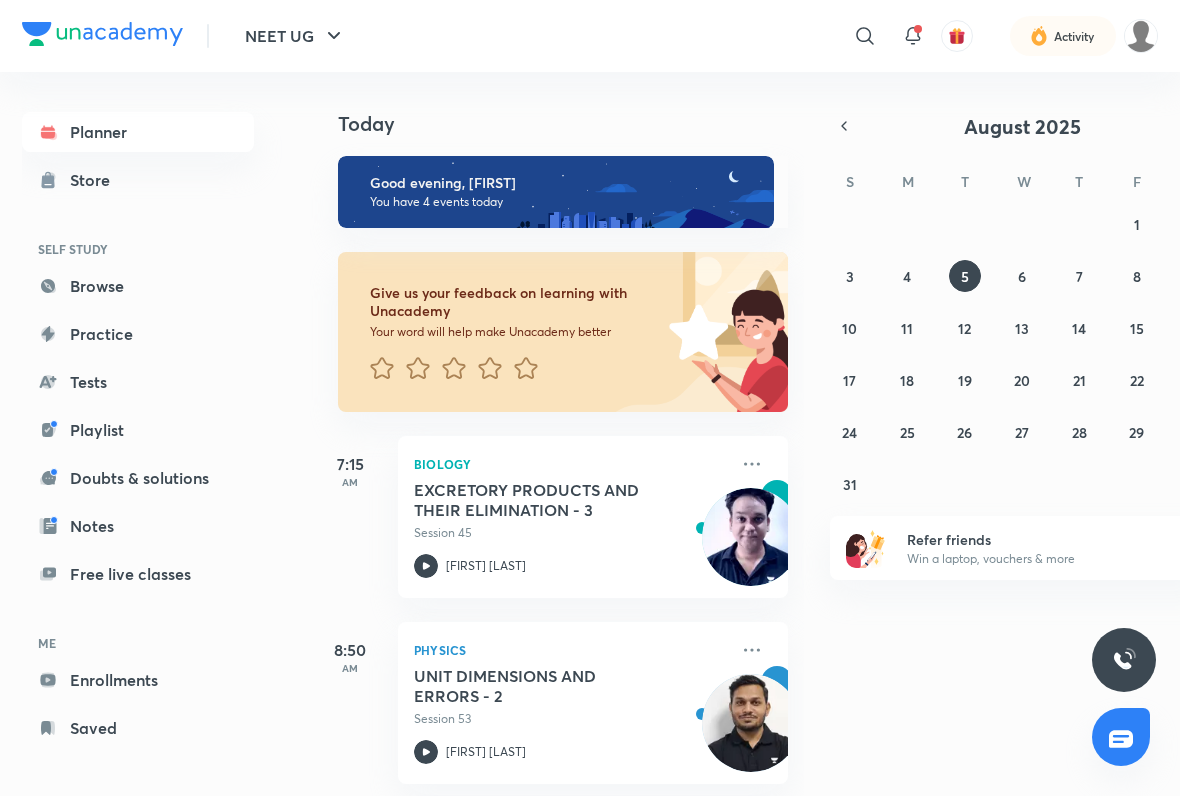 scroll, scrollTop: 8, scrollLeft: 0, axis: vertical 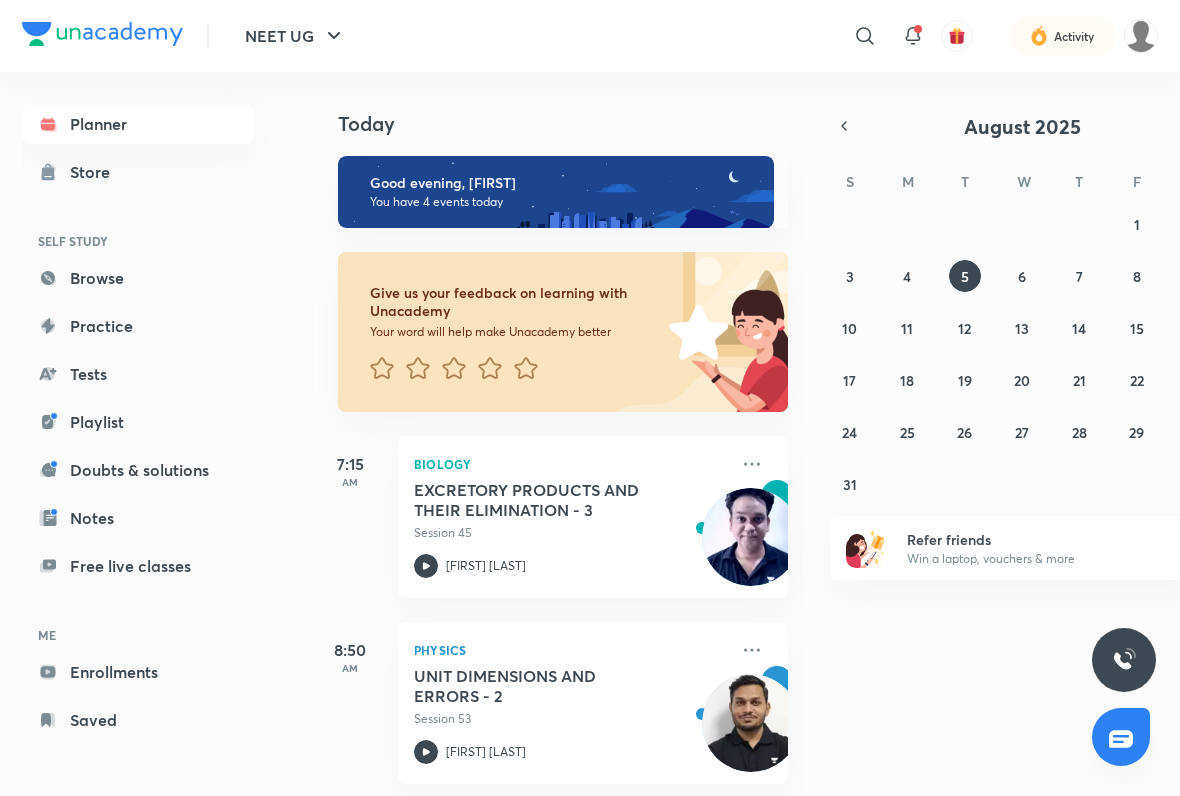 click on "Enrollments" at bounding box center (138, 672) 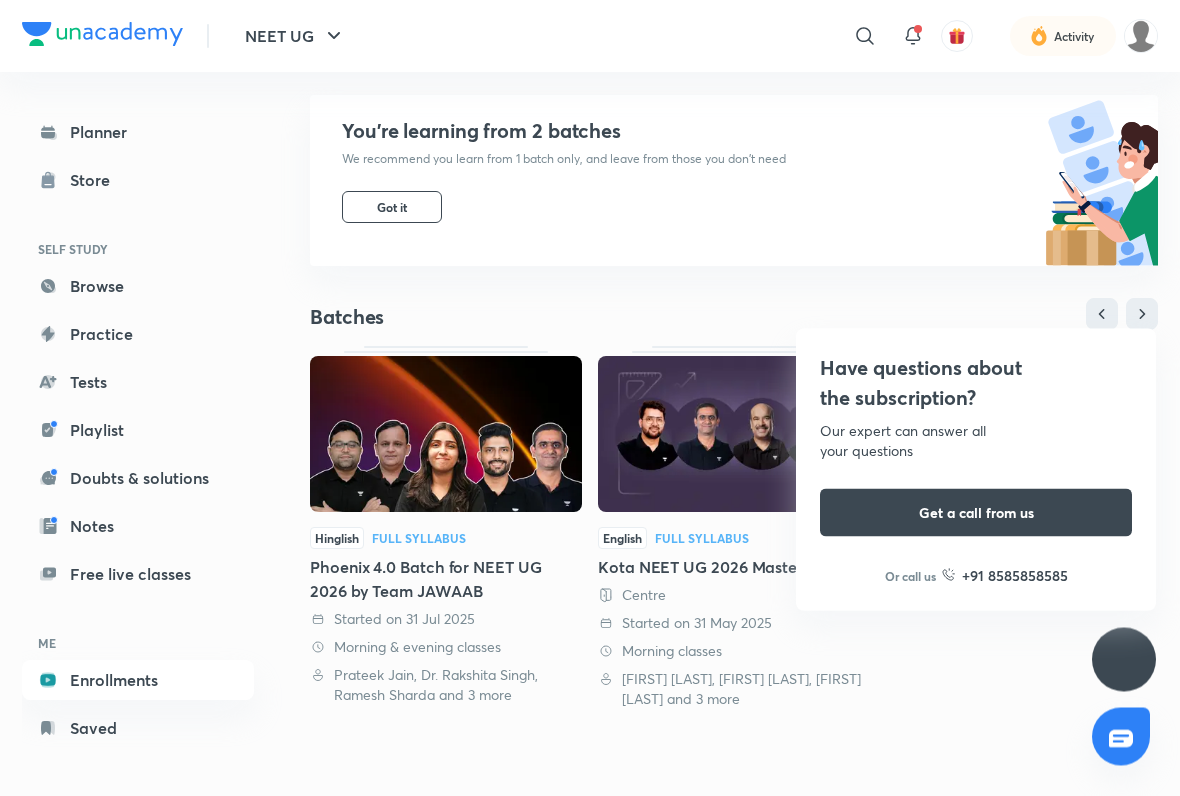 scroll, scrollTop: 183, scrollLeft: 0, axis: vertical 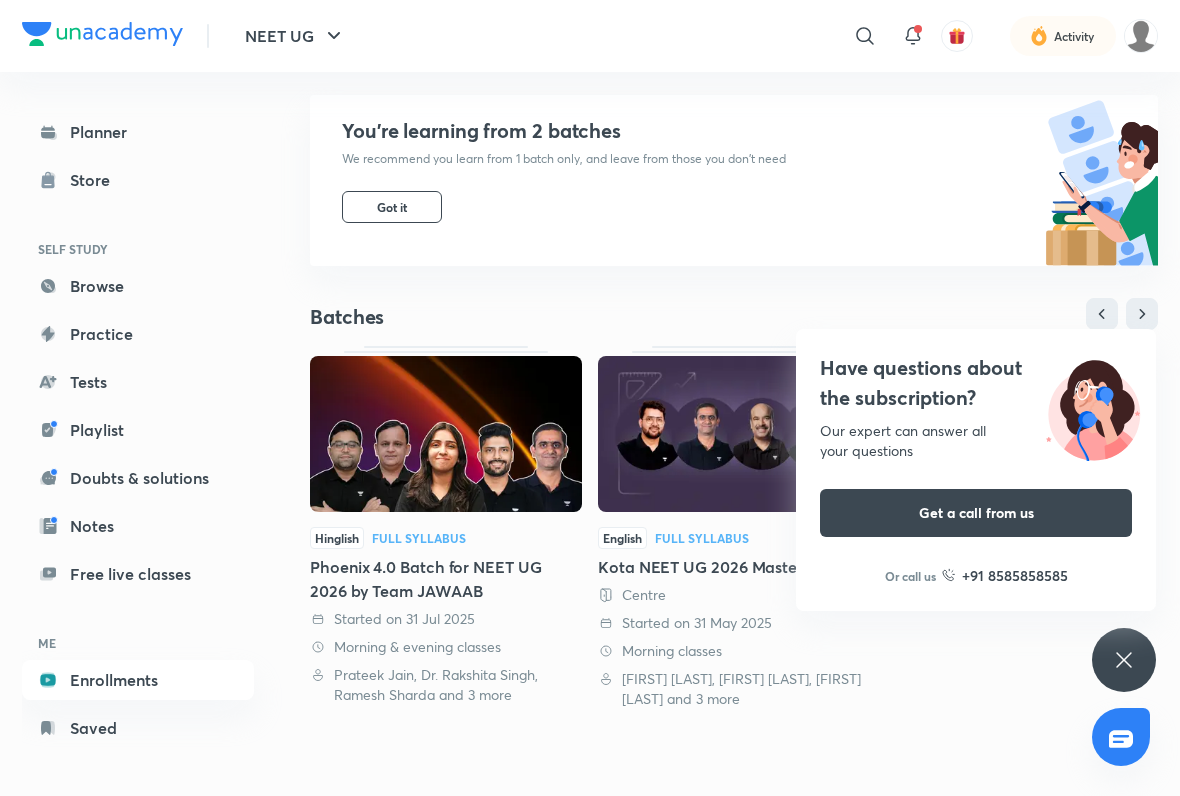 click 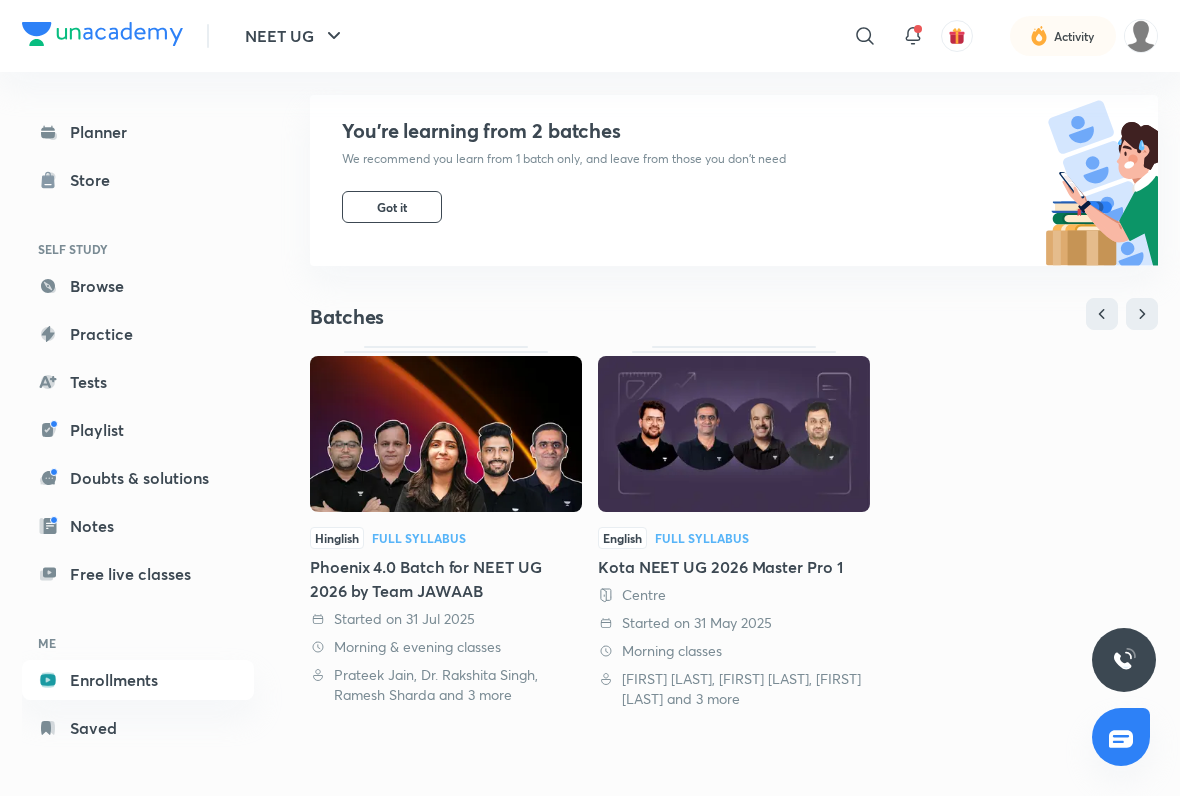 click at bounding box center (734, 434) 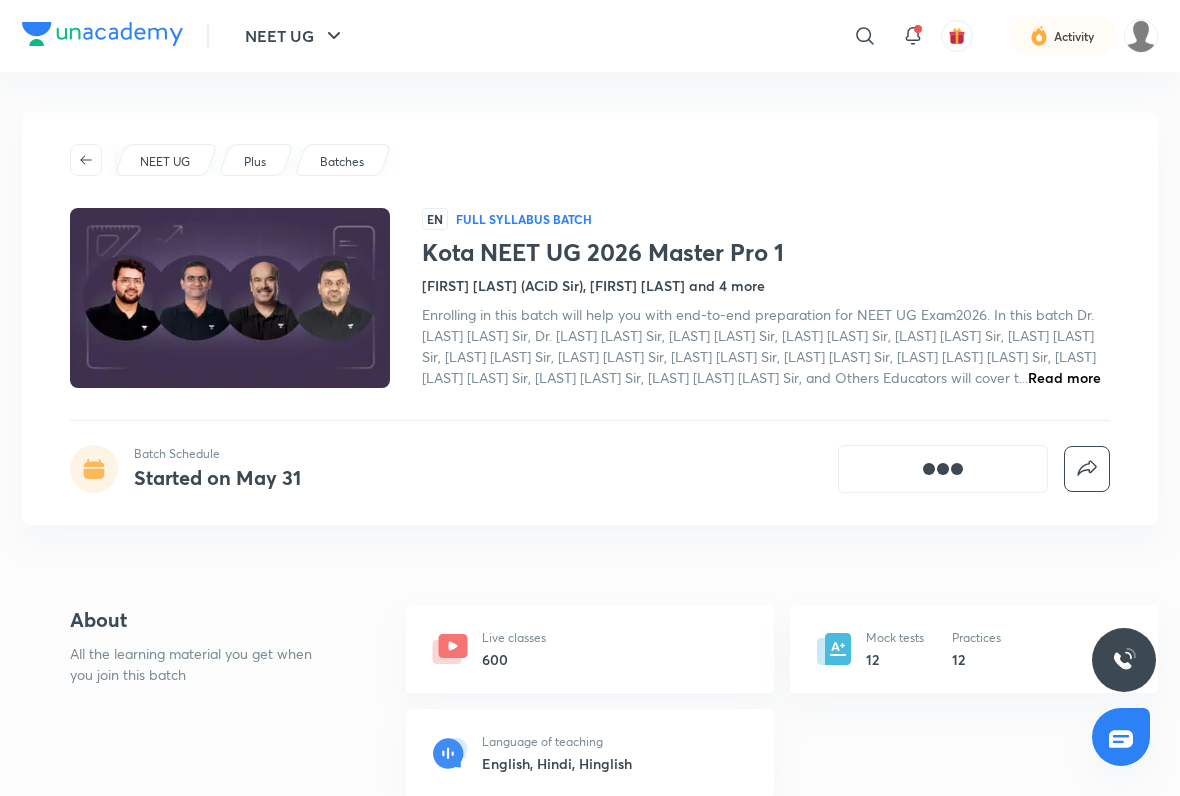 scroll, scrollTop: 0, scrollLeft: 0, axis: both 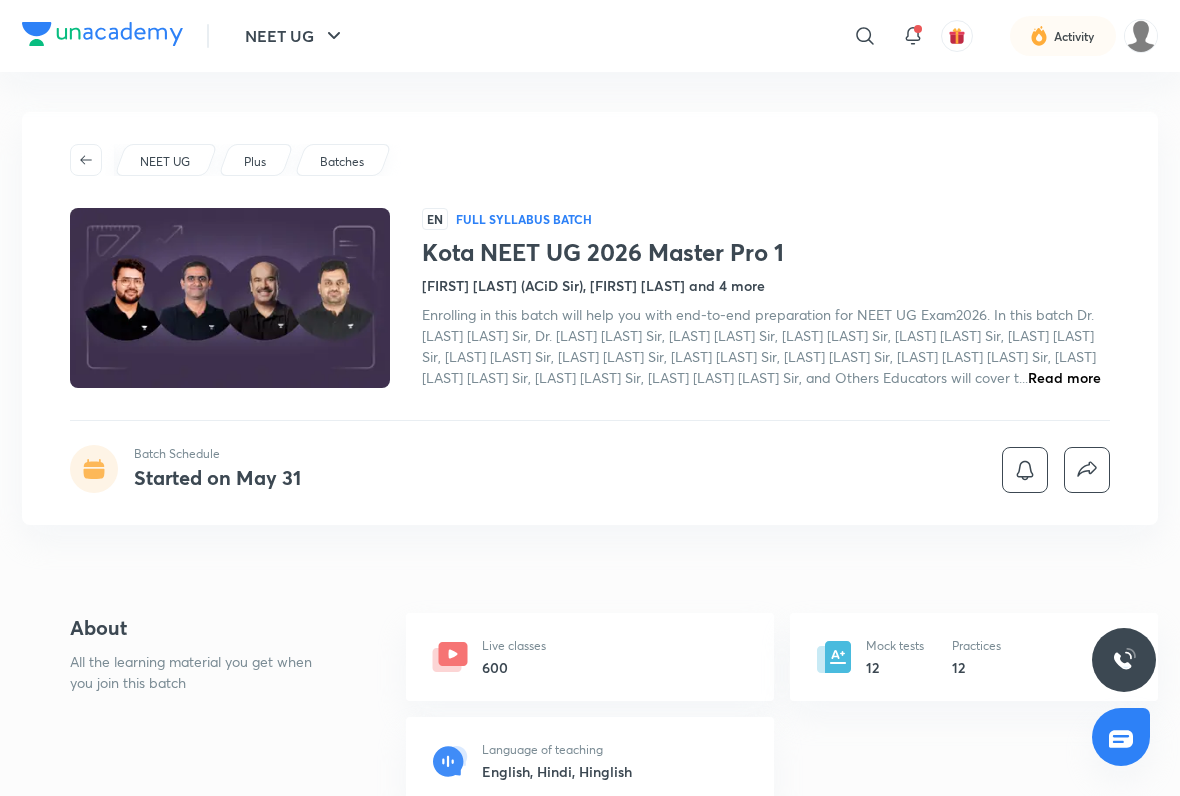 click 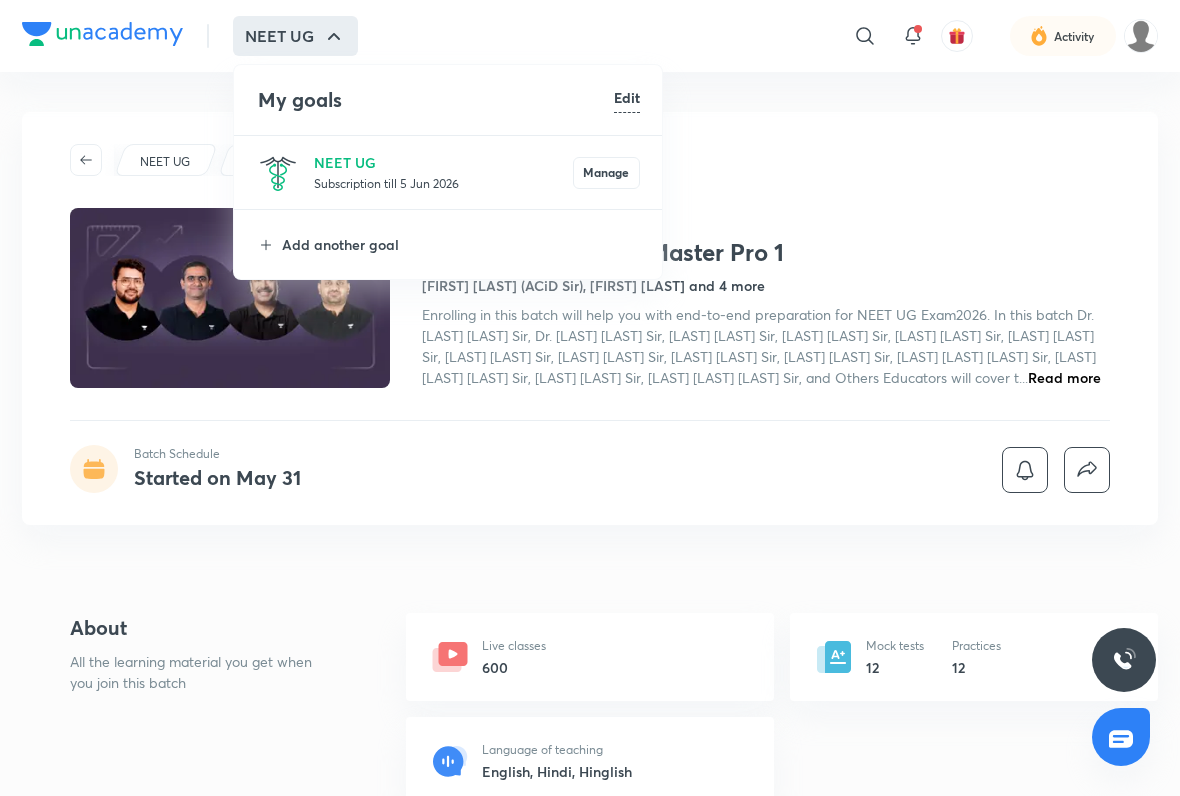 click at bounding box center [590, 398] 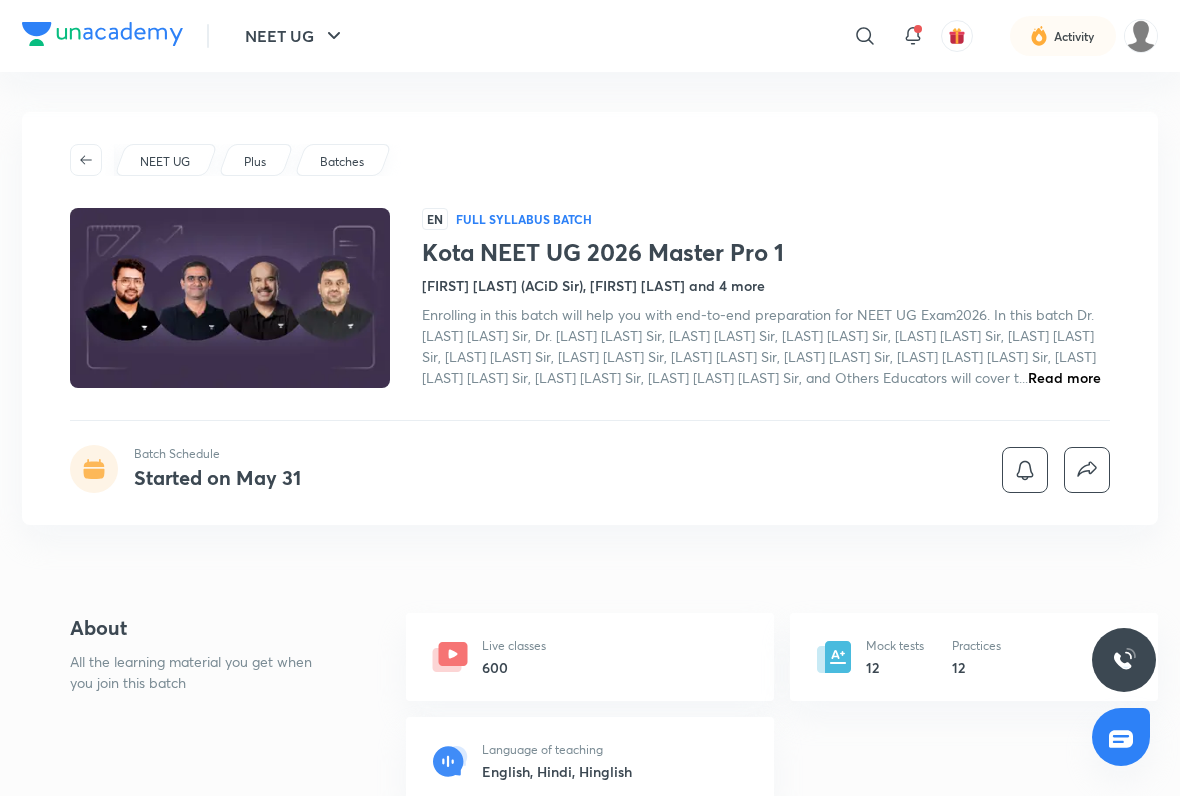 click on "Live classes 600" at bounding box center (590, 657) 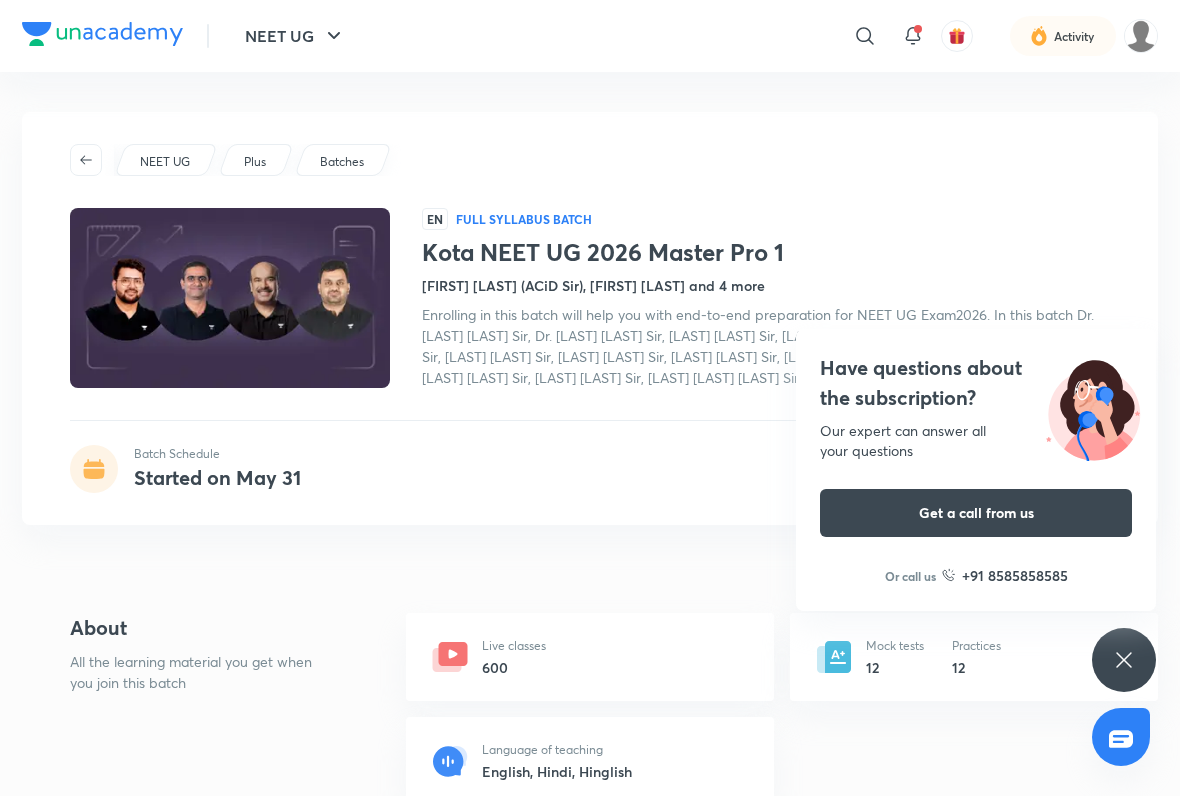 click 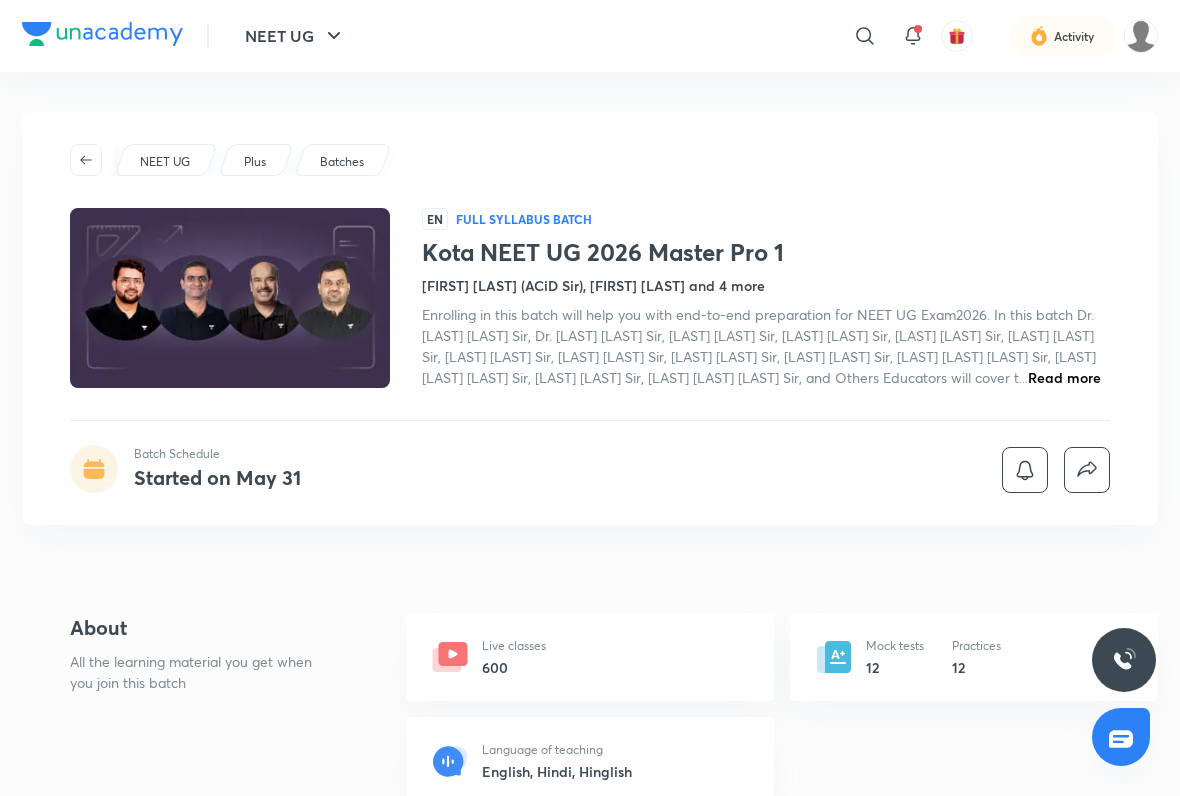 click at bounding box center [1063, 36] 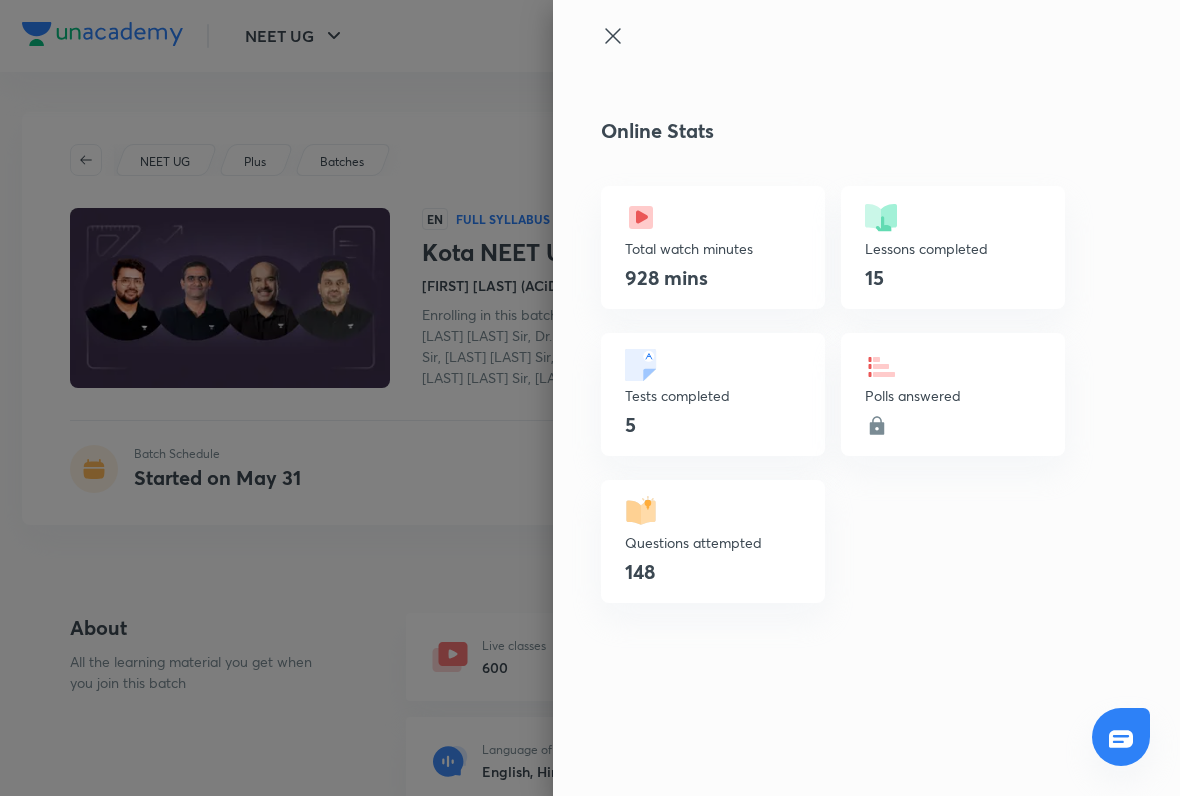 click at bounding box center [590, 398] 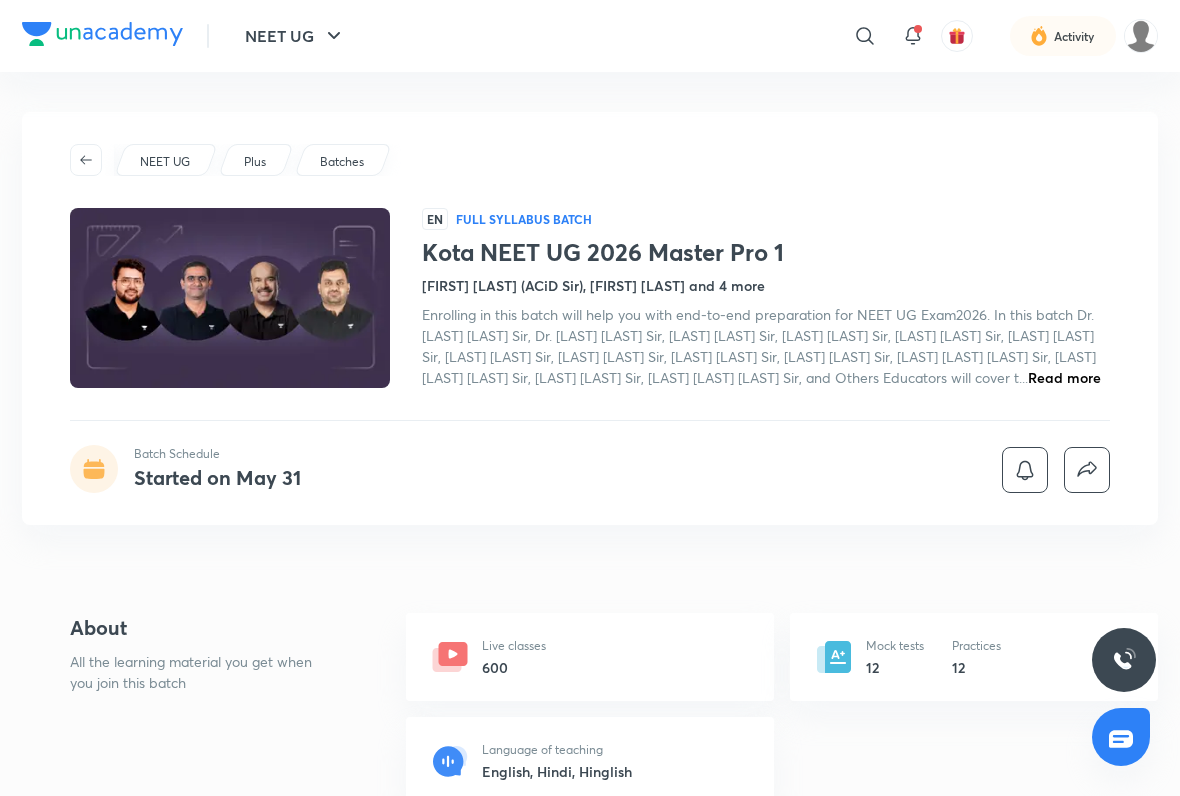 click at bounding box center (1141, 36) 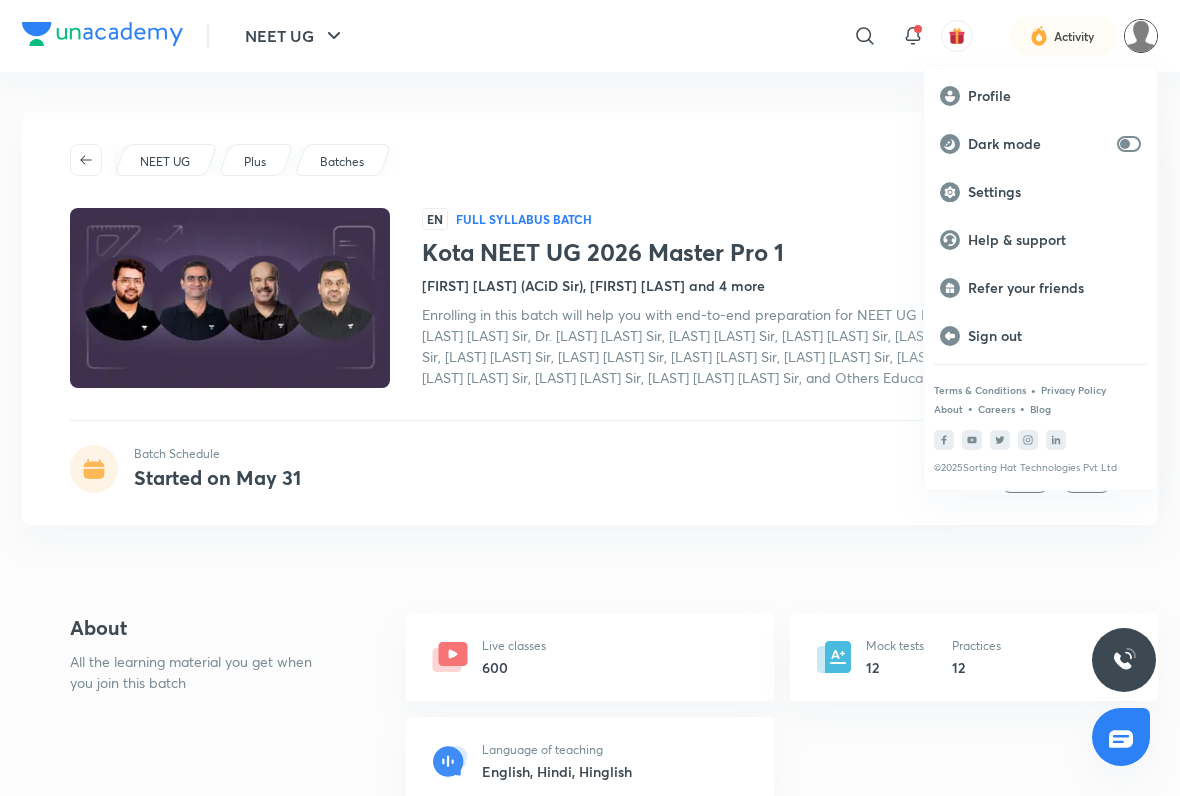 click on "Profile" at bounding box center [1054, 96] 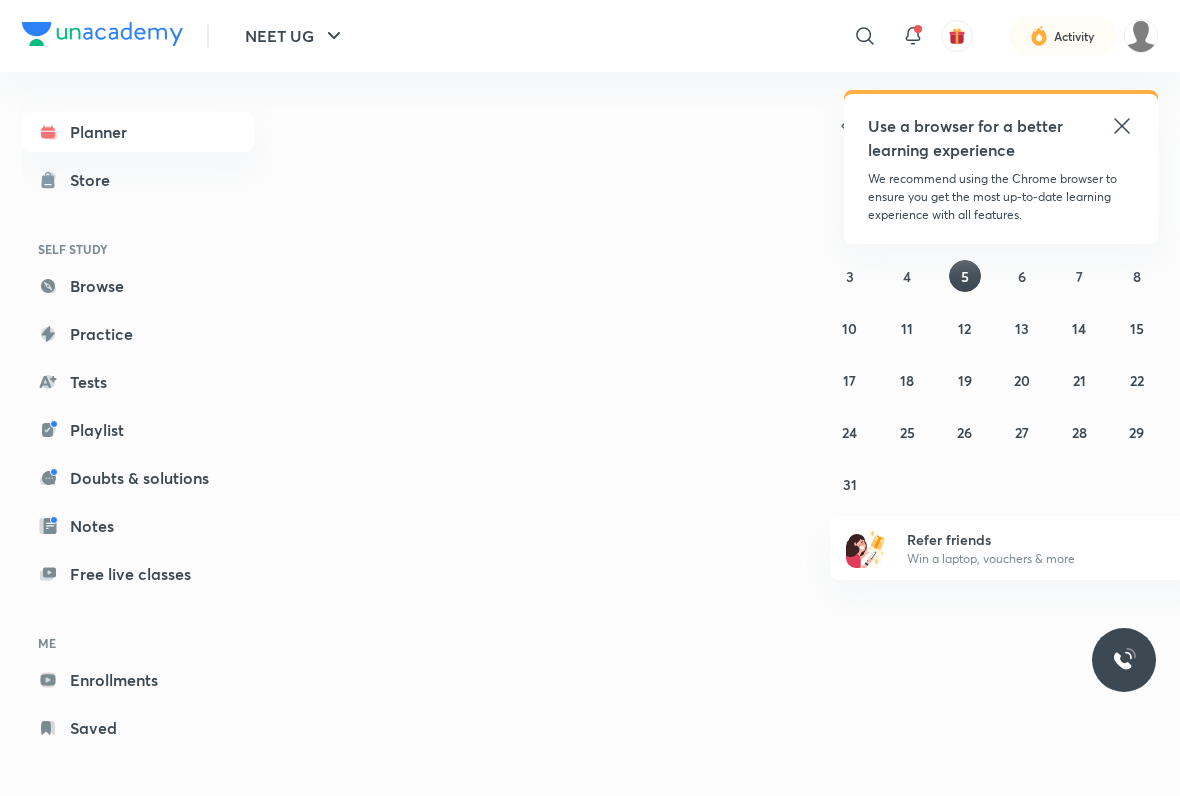 scroll, scrollTop: 0, scrollLeft: 0, axis: both 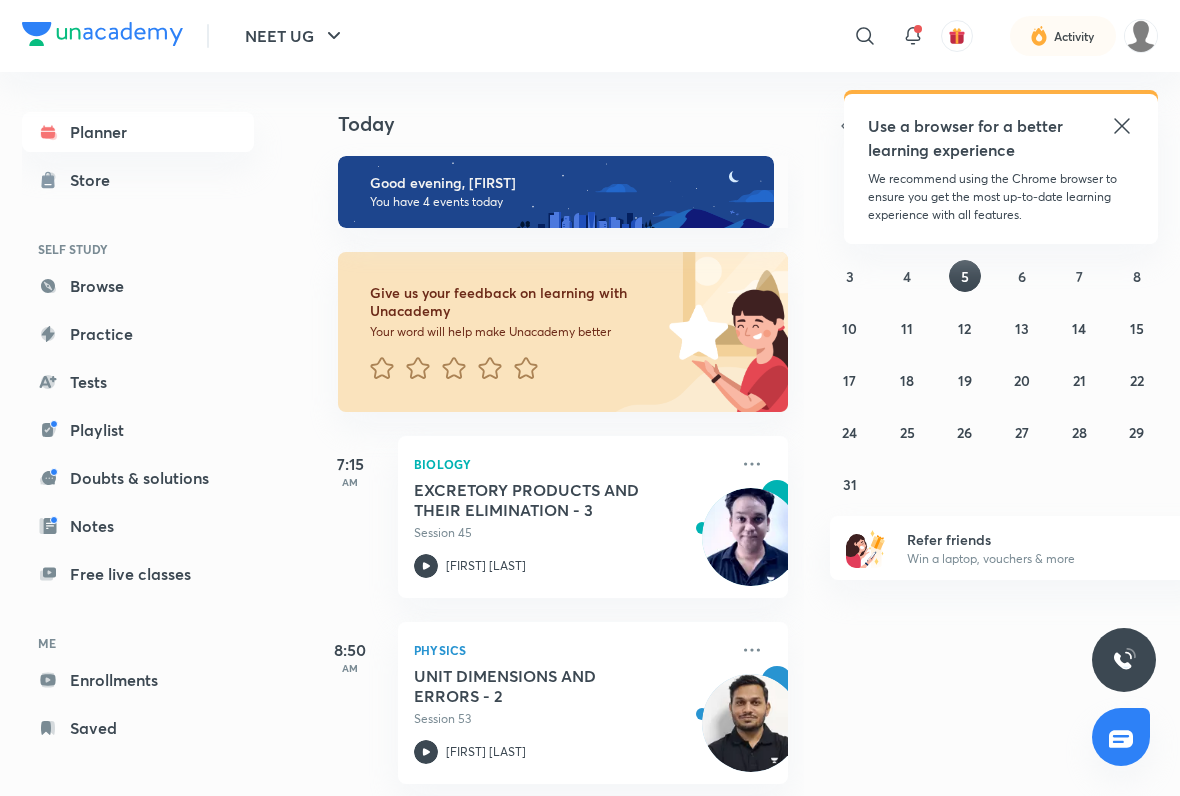 click 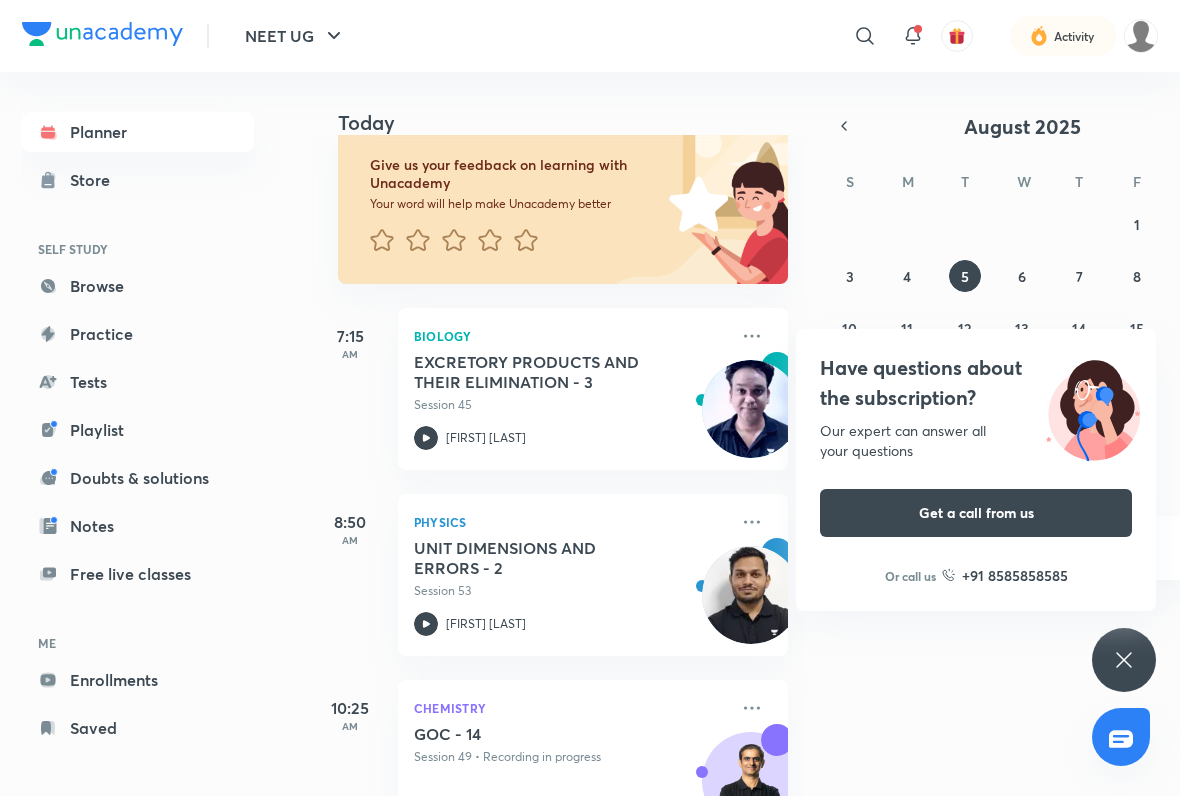 scroll, scrollTop: 0, scrollLeft: 0, axis: both 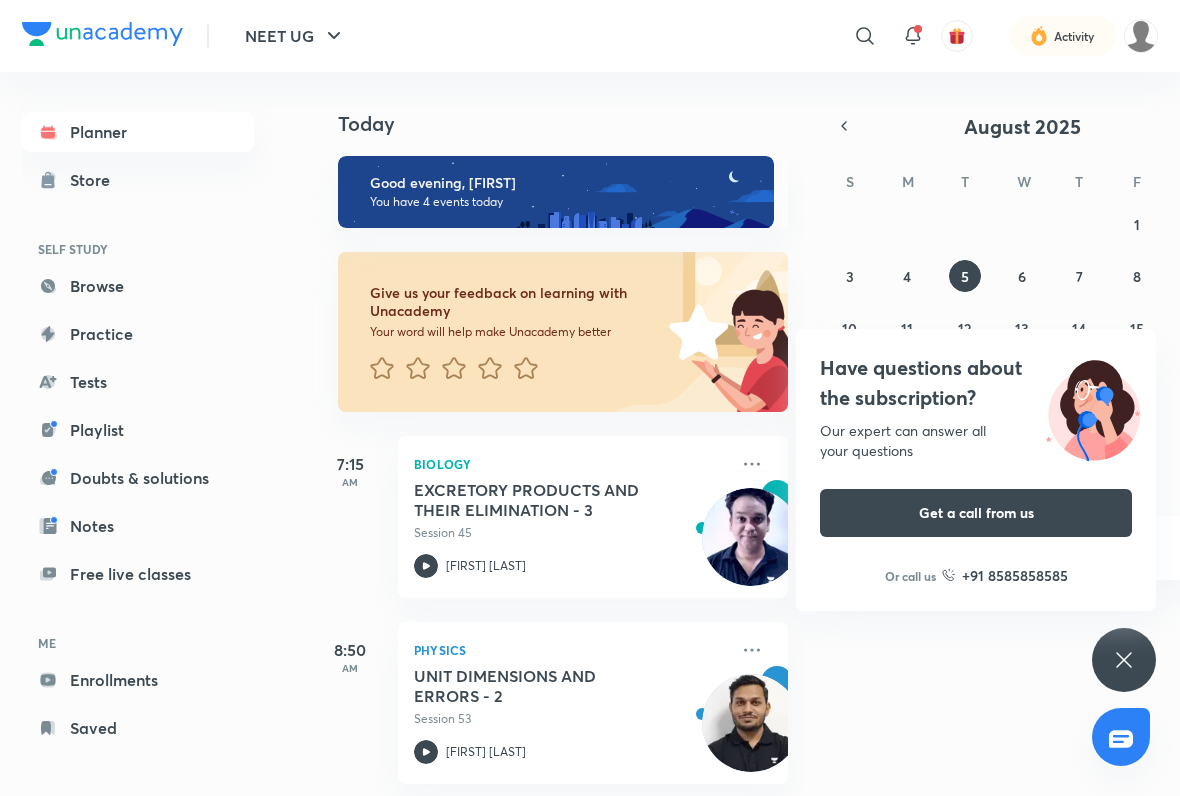 click 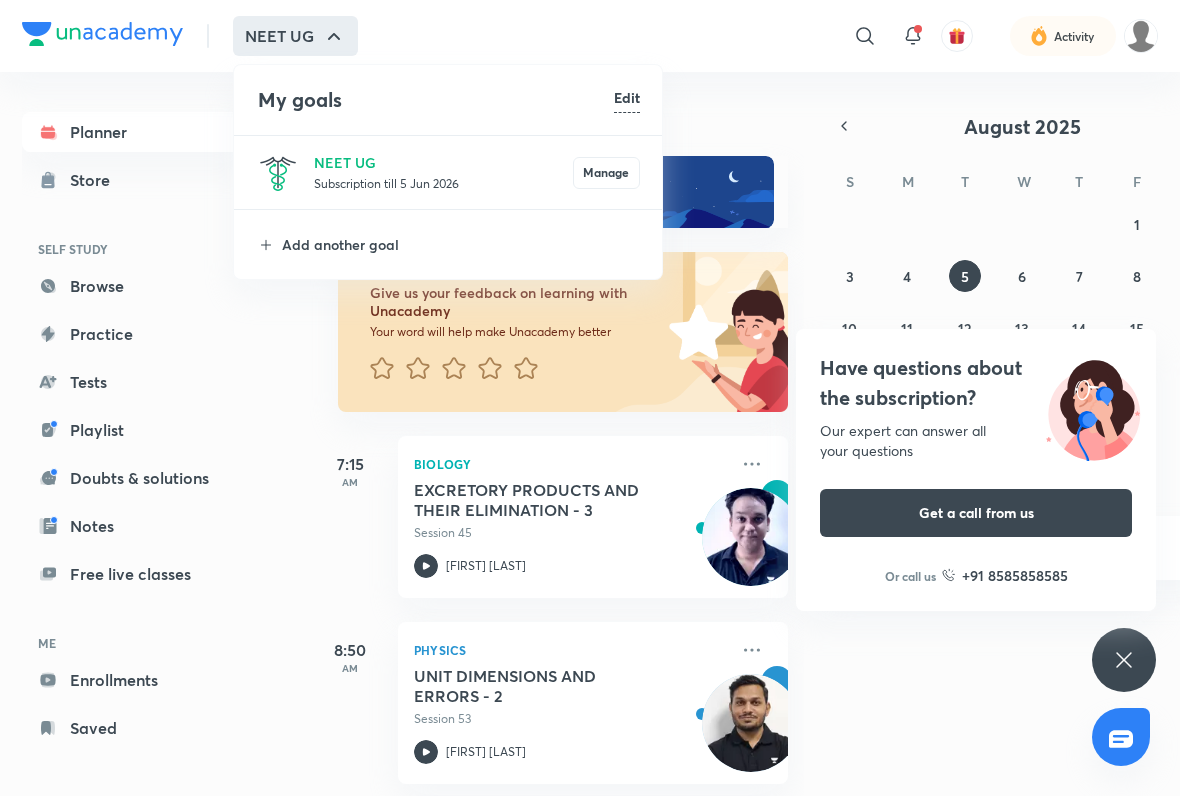 click at bounding box center [590, 398] 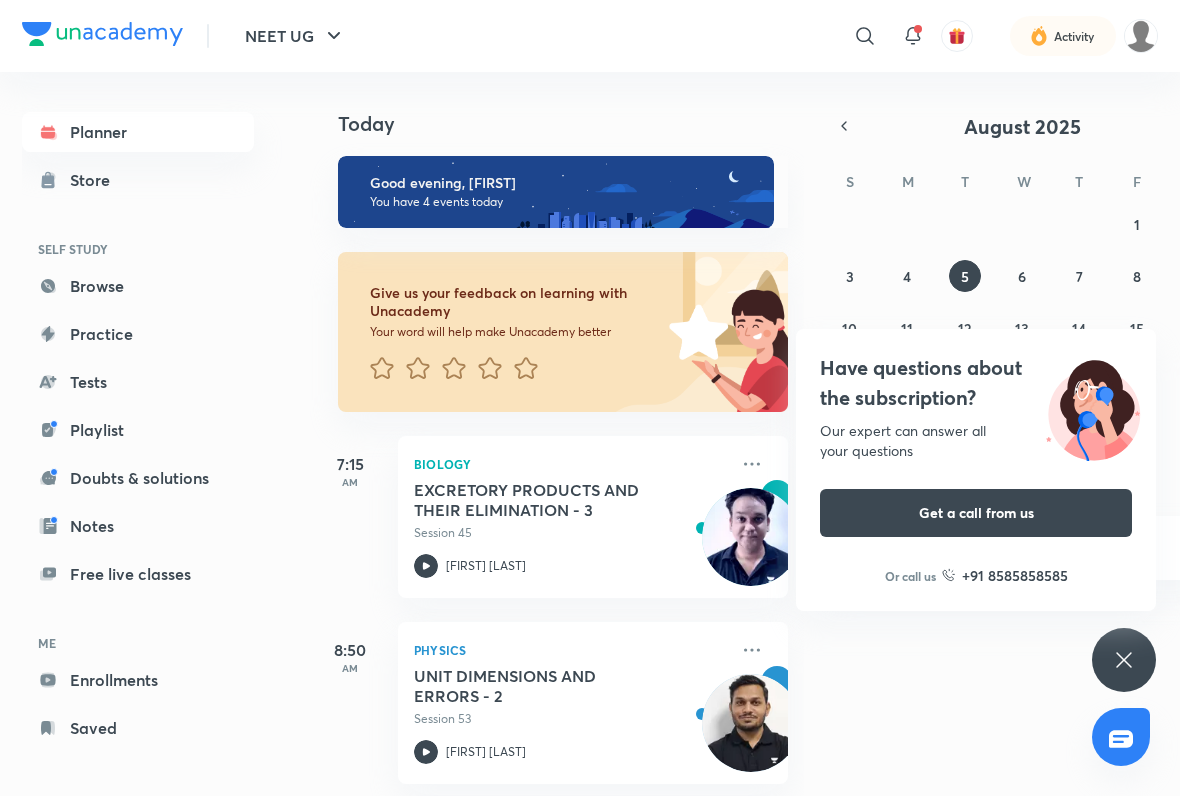 click 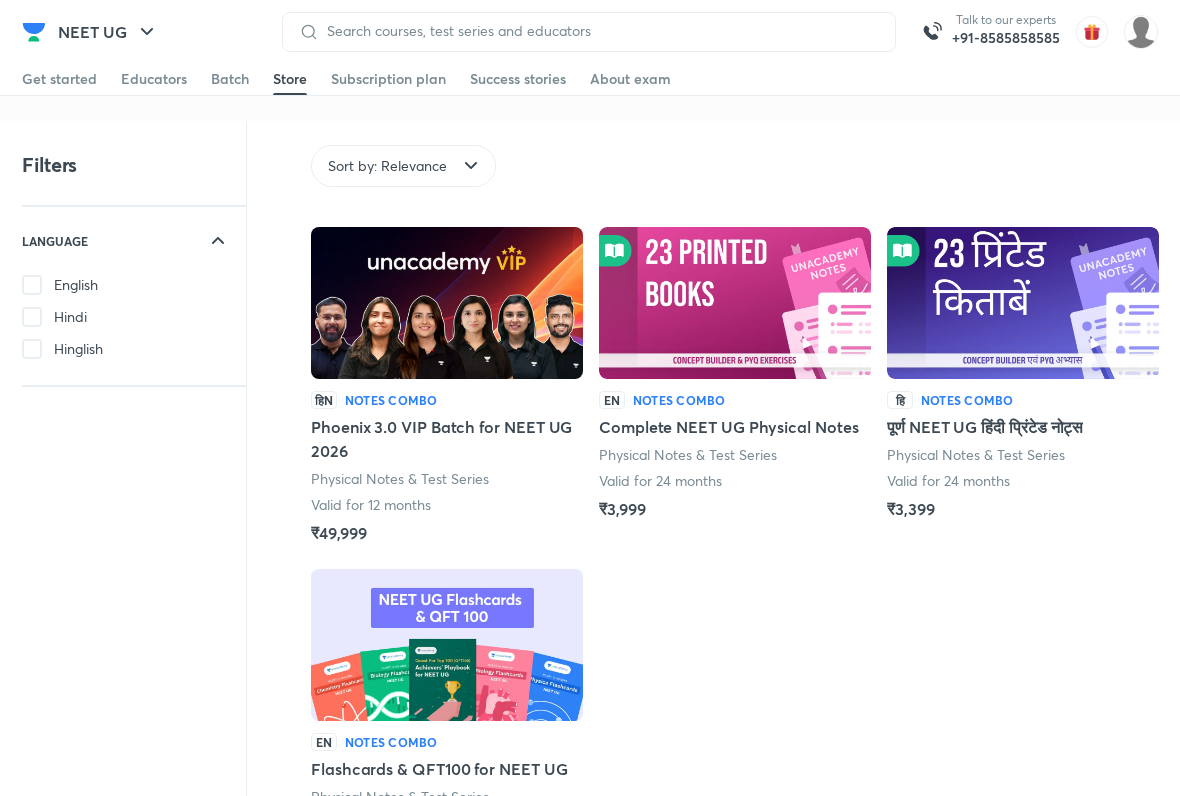 click on "Batch" at bounding box center [230, 79] 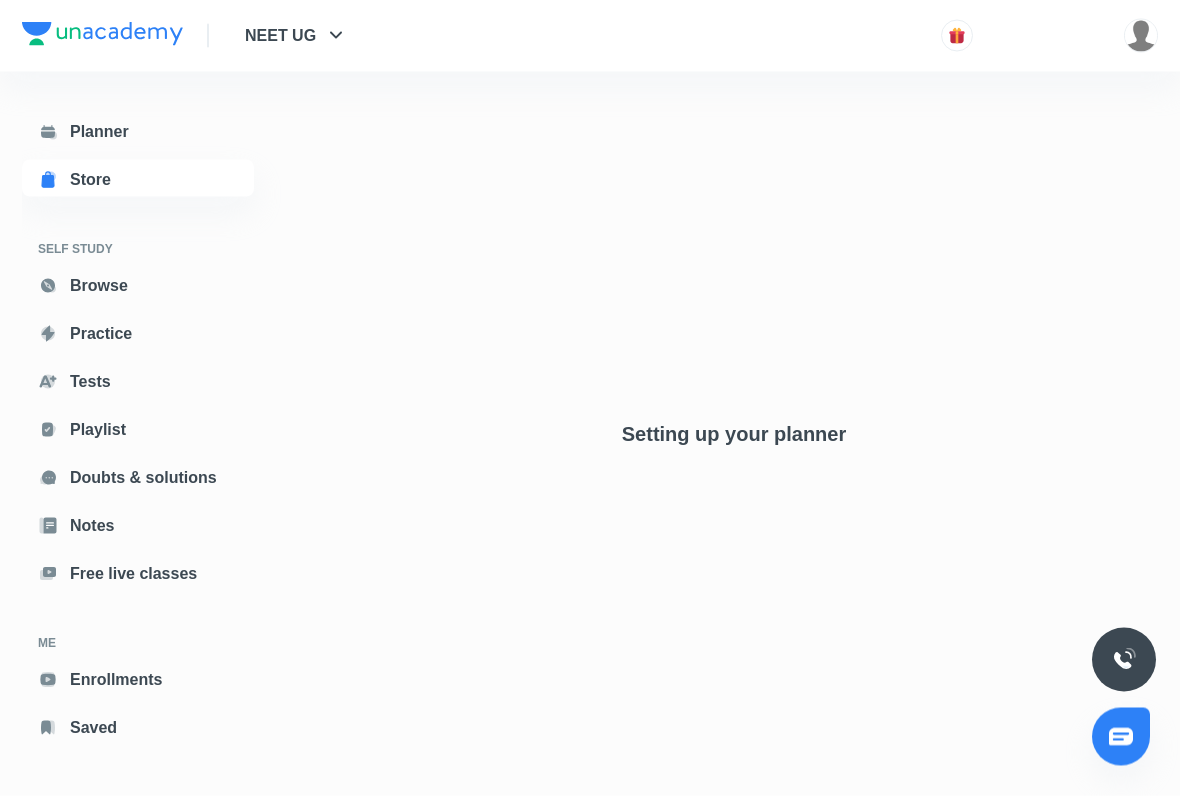 scroll, scrollTop: 0, scrollLeft: 0, axis: both 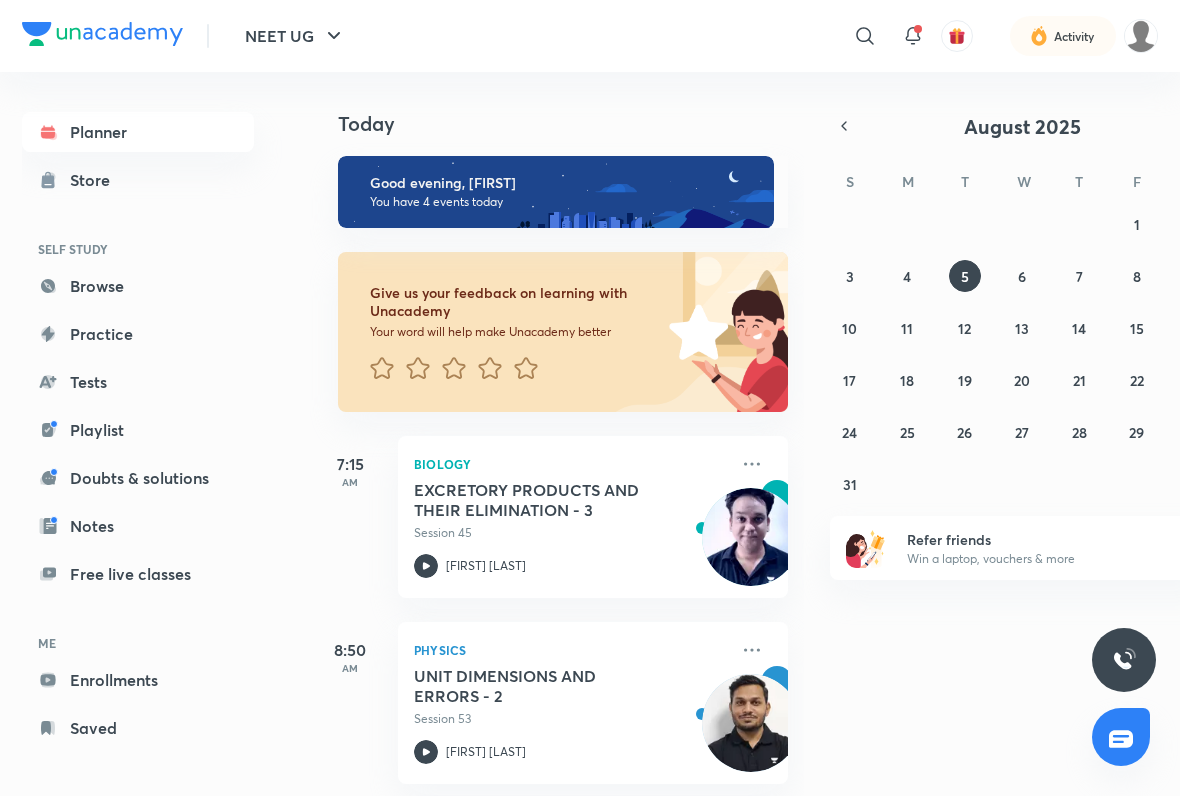 click on "Store" at bounding box center (138, 180) 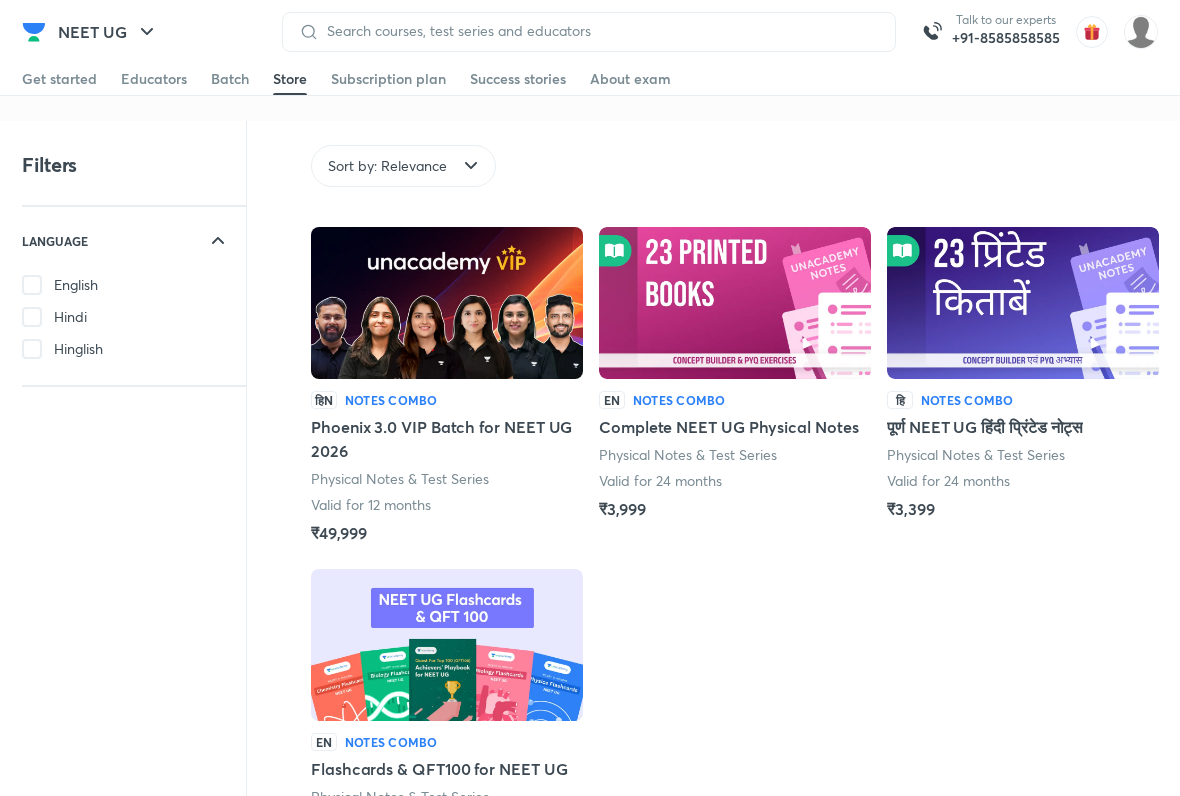 click on "Sort by: Relevance" at bounding box center (387, 166) 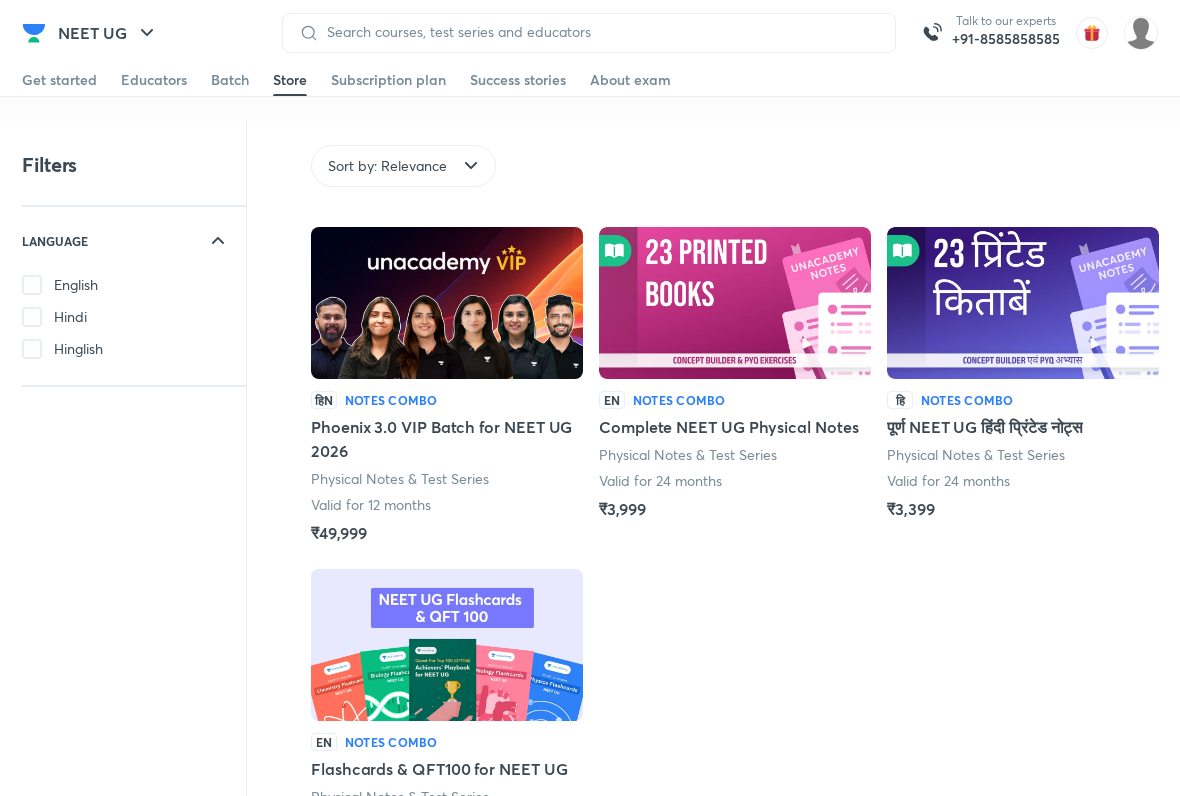 scroll, scrollTop: 0, scrollLeft: 0, axis: both 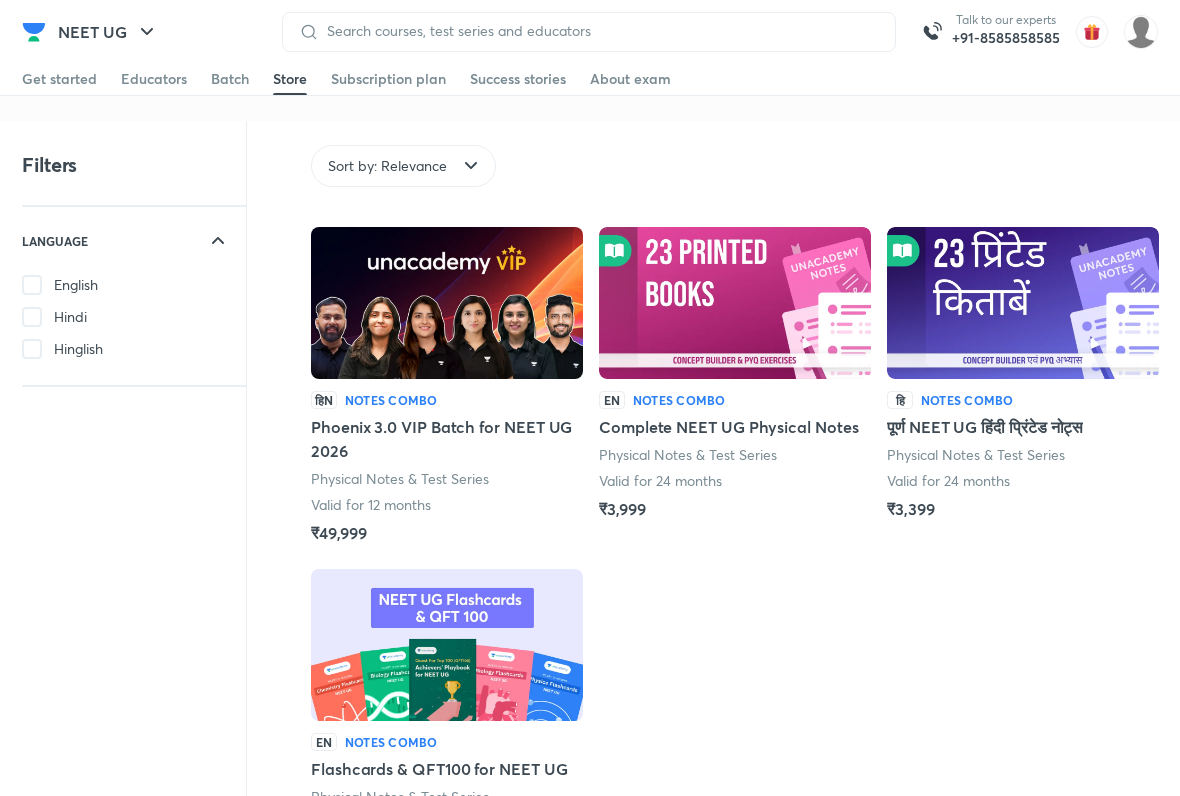 click on "Subscription plan" at bounding box center [388, 79] 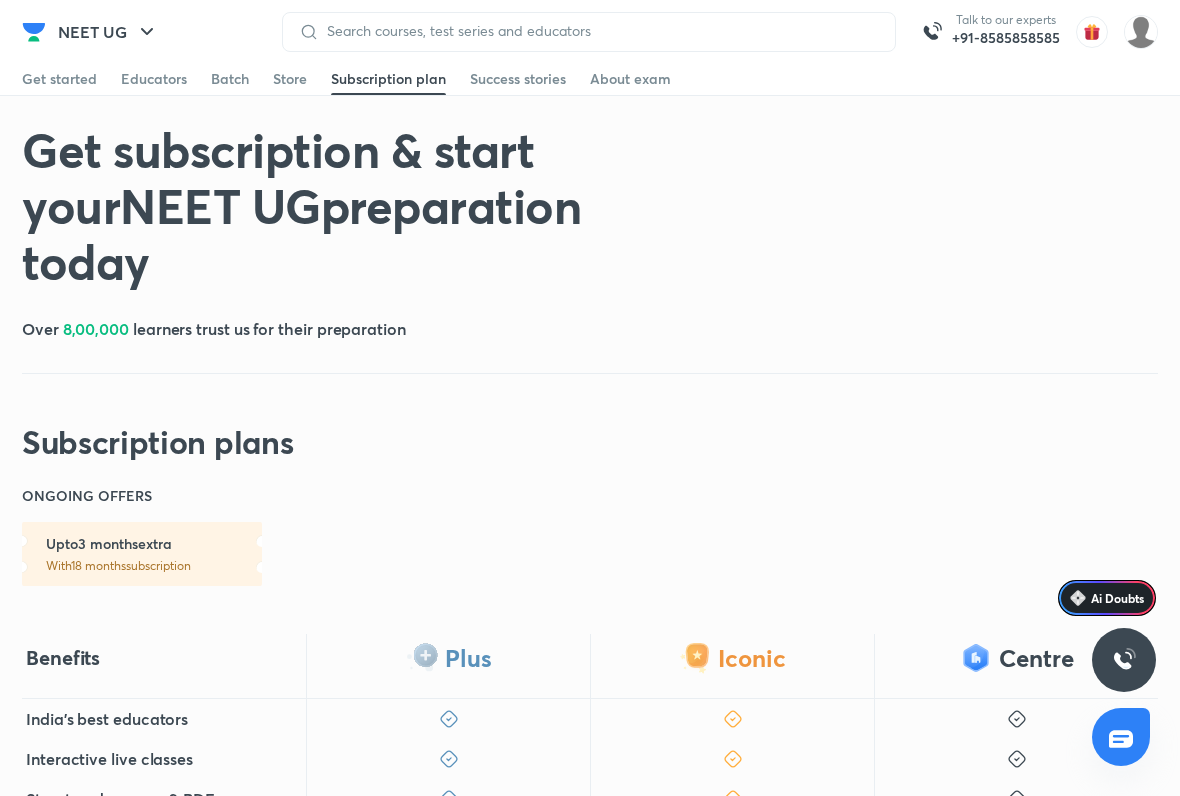 click on "NEET UG Talk to our experts +91-8585858585" at bounding box center (590, 31) 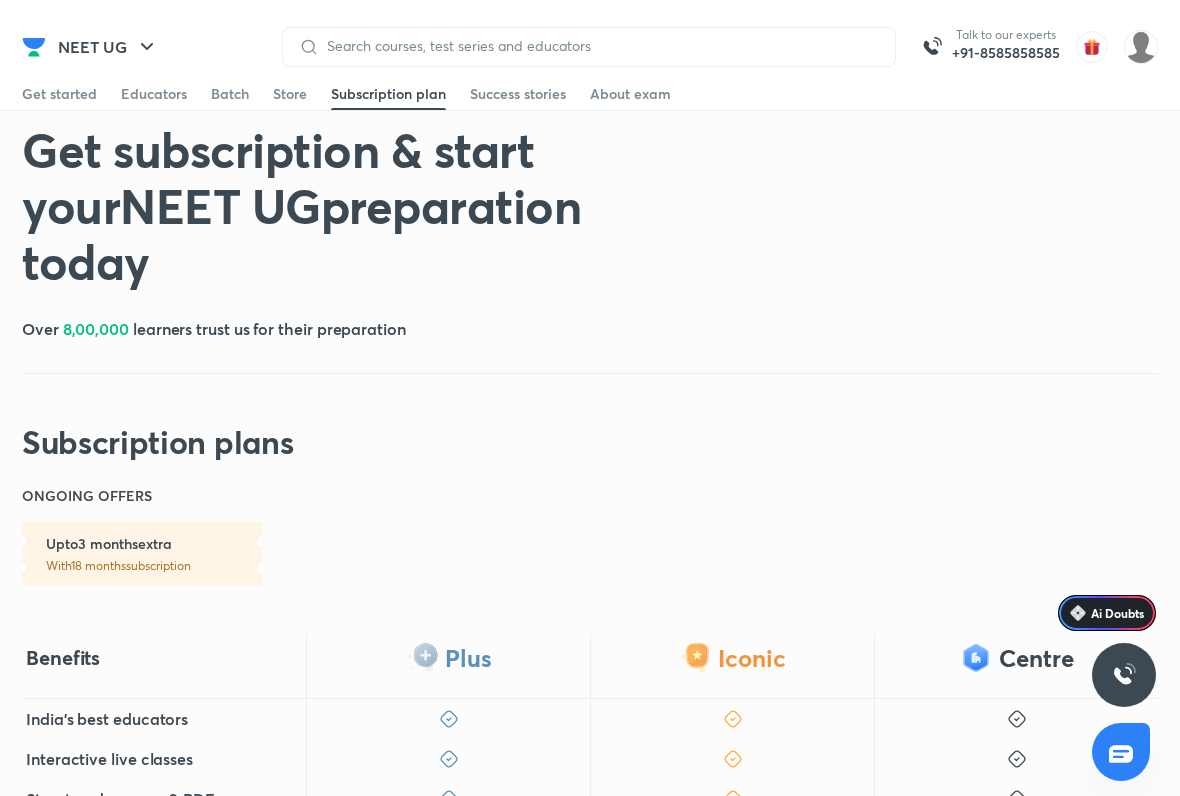 scroll, scrollTop: 0, scrollLeft: 0, axis: both 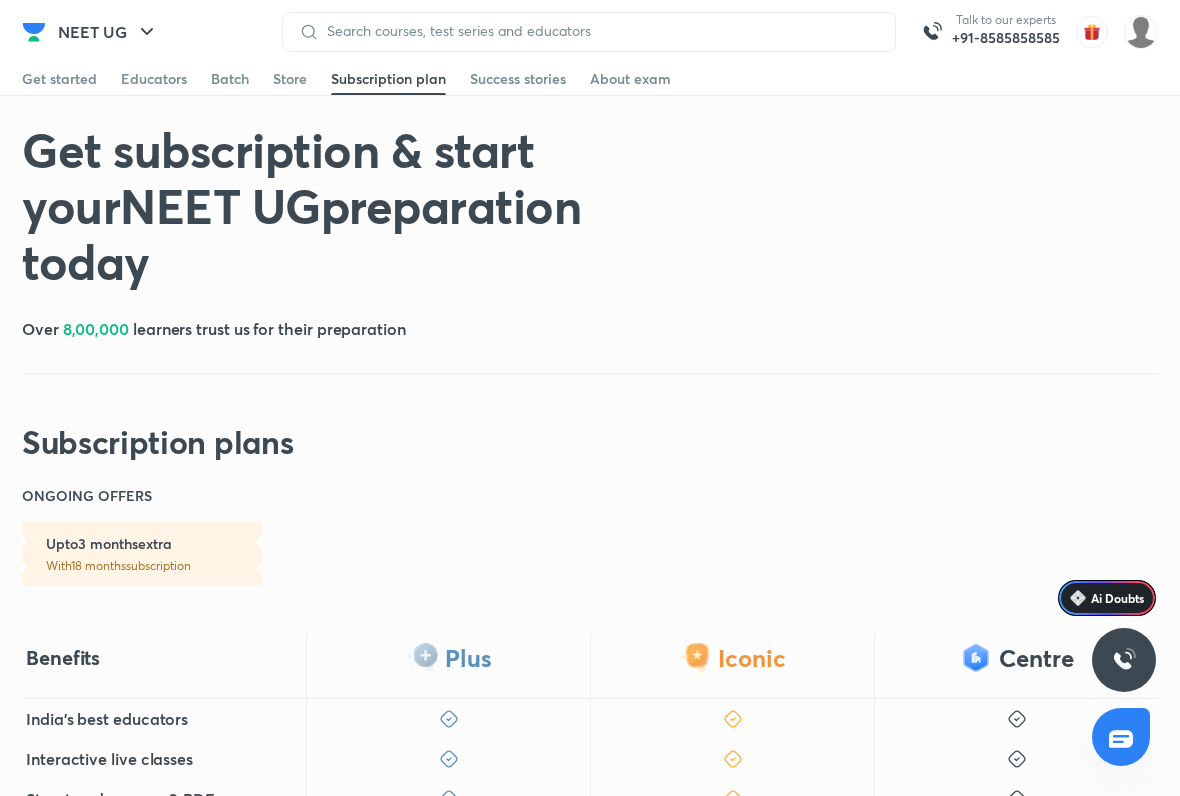 click on "Get started" at bounding box center (59, 79) 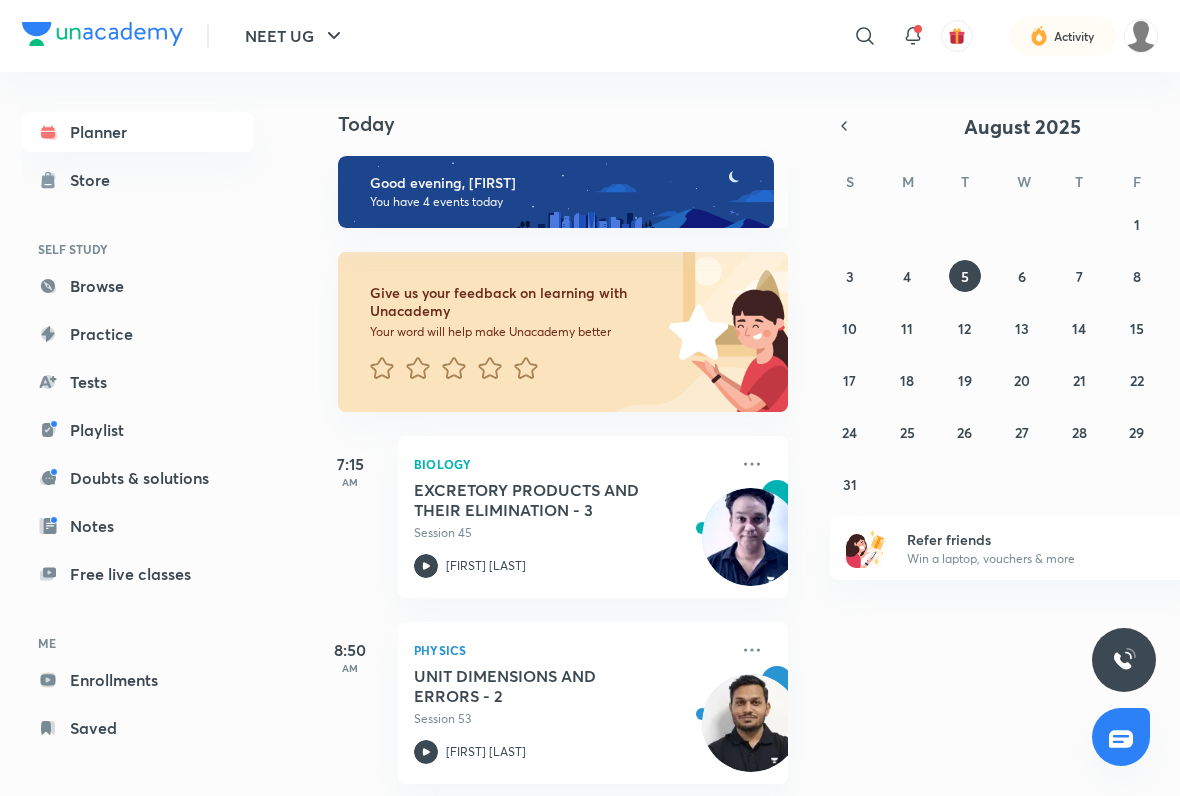 click on "Tests" at bounding box center [138, 382] 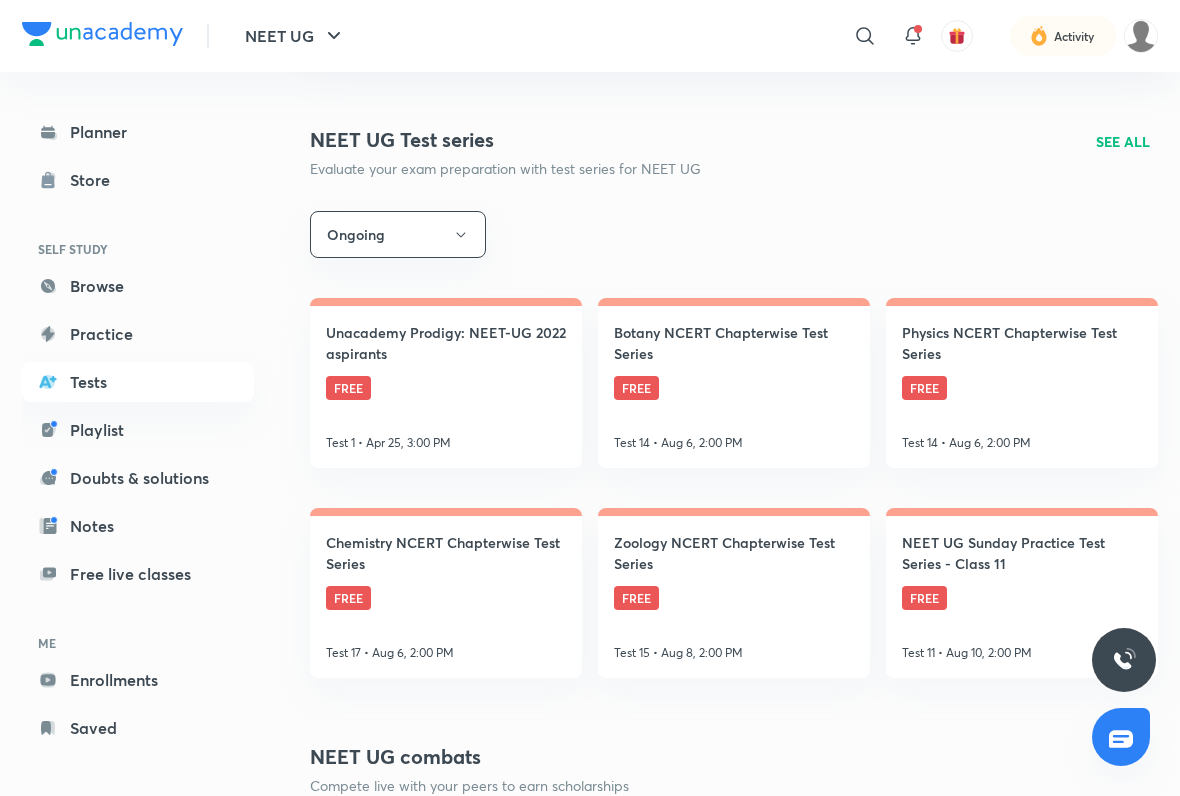 scroll, scrollTop: 0, scrollLeft: 0, axis: both 